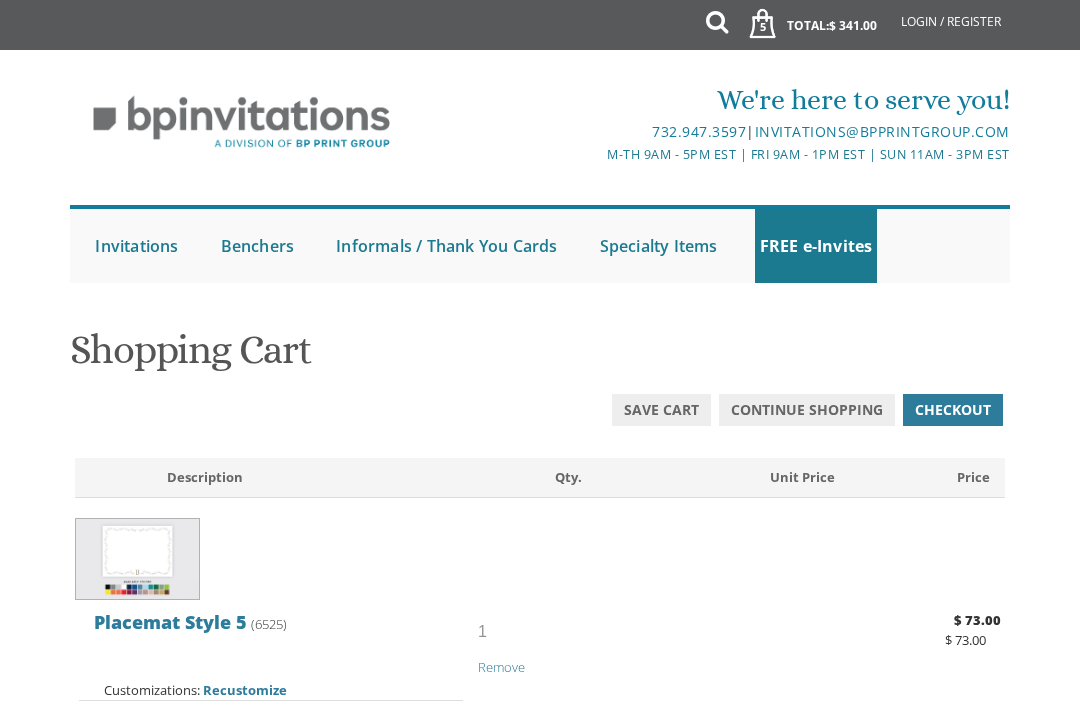 scroll, scrollTop: 103, scrollLeft: 0, axis: vertical 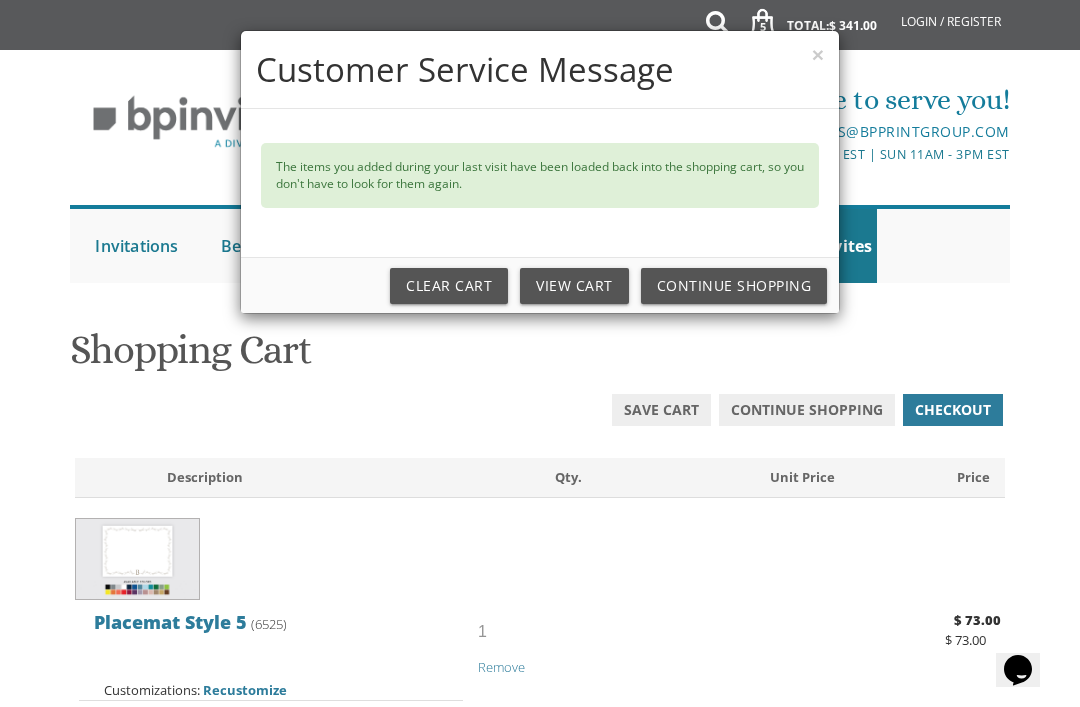 click on "×" at bounding box center [818, 54] 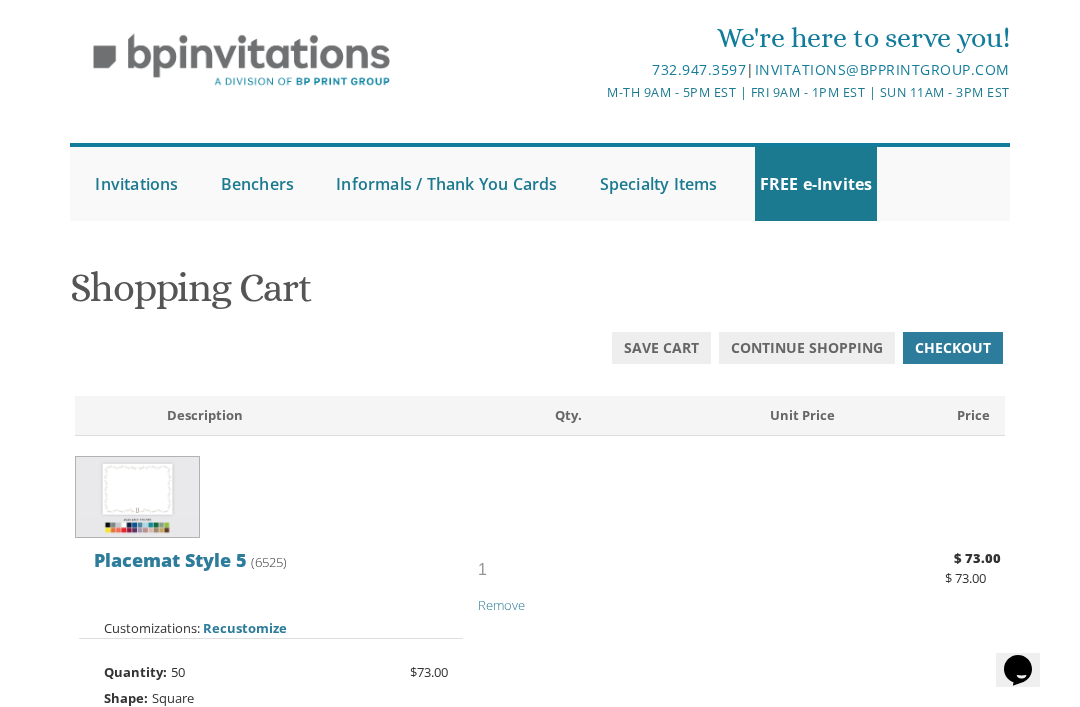 scroll, scrollTop: 0, scrollLeft: 0, axis: both 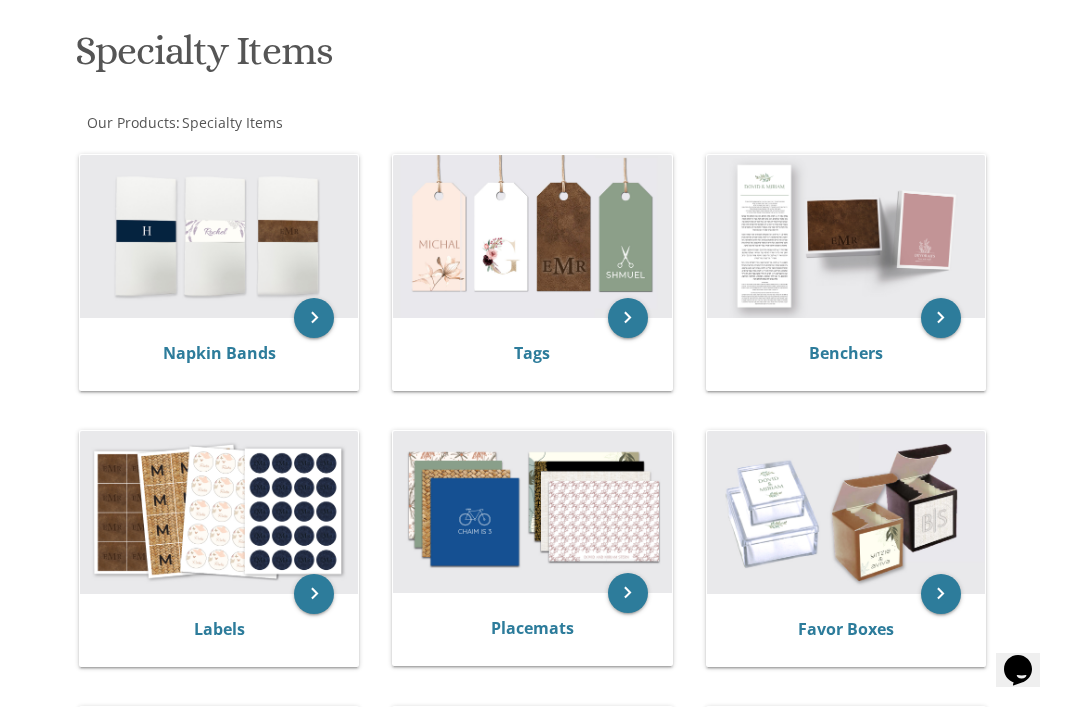 click at bounding box center [532, 512] 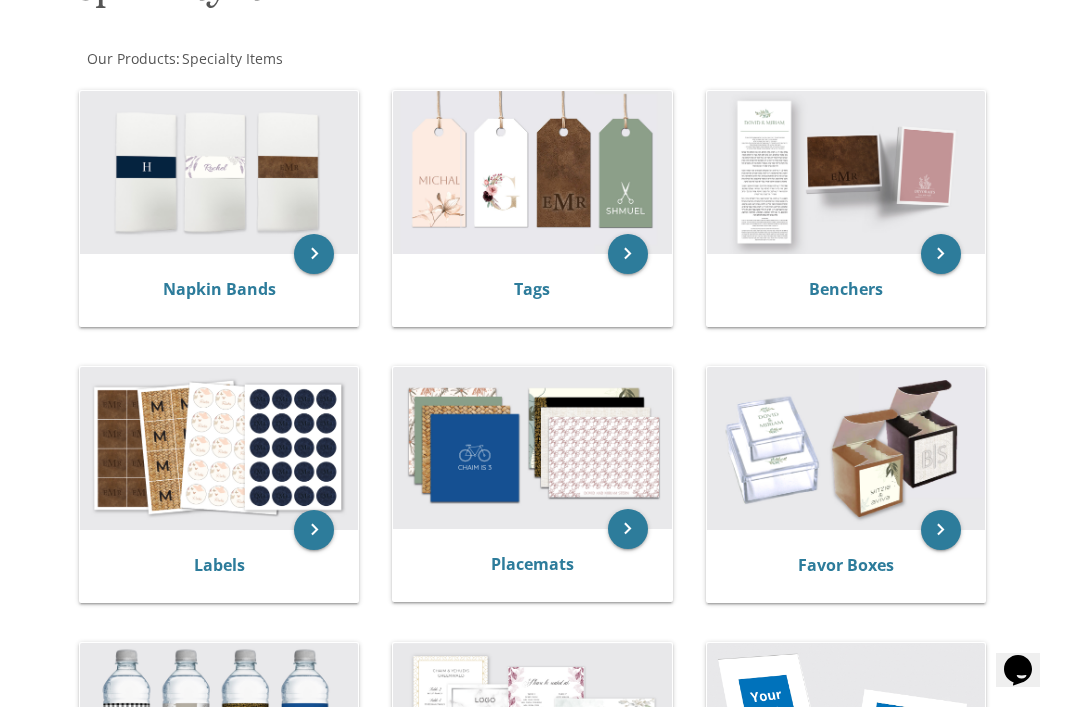 click at bounding box center (532, 448) 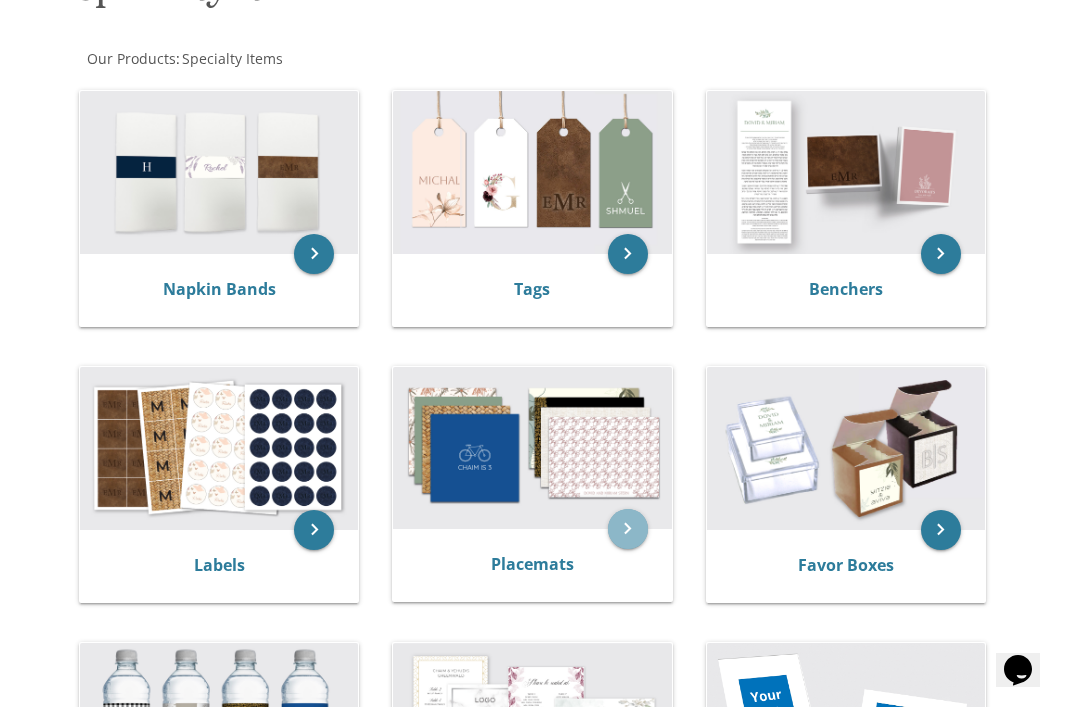 click on "keyboard_arrow_right" at bounding box center [628, 529] 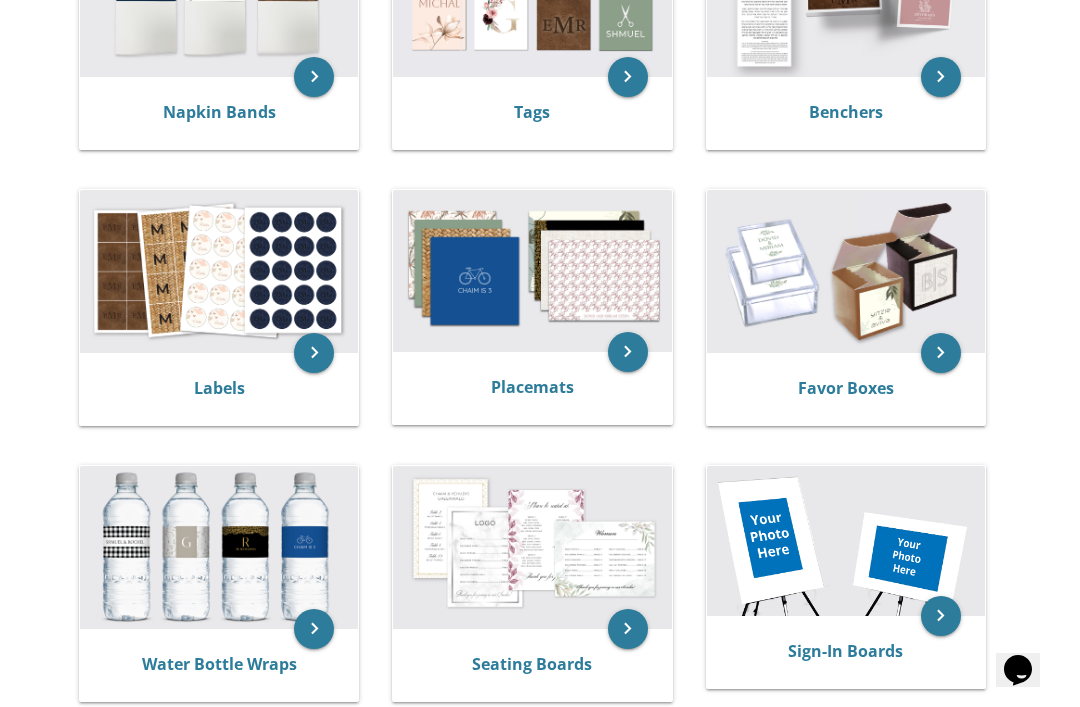 click on "Placemats" at bounding box center (532, 387) 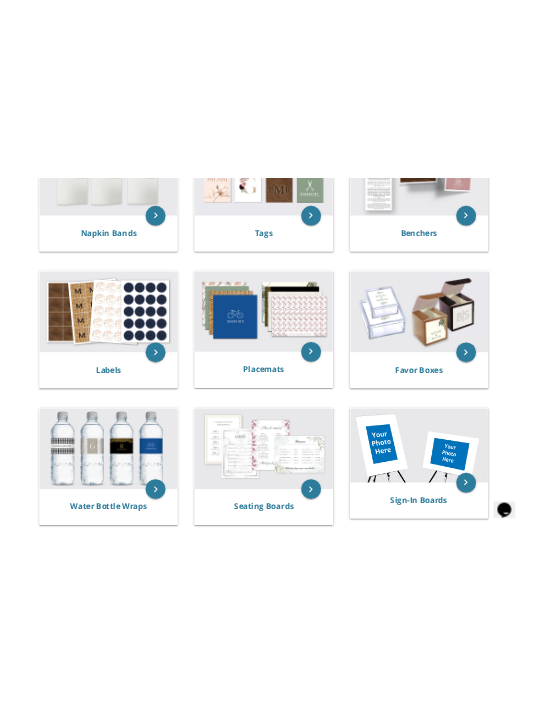 scroll, scrollTop: 956, scrollLeft: 0, axis: vertical 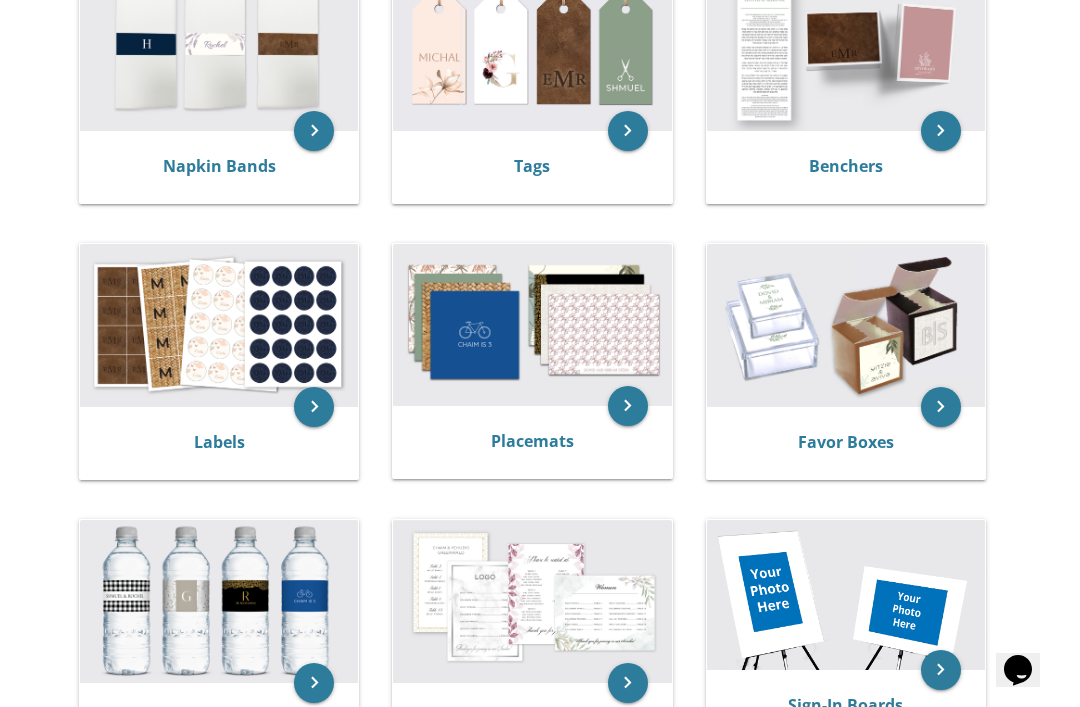 click on "keyboard_arrow_right" at bounding box center (628, 406) 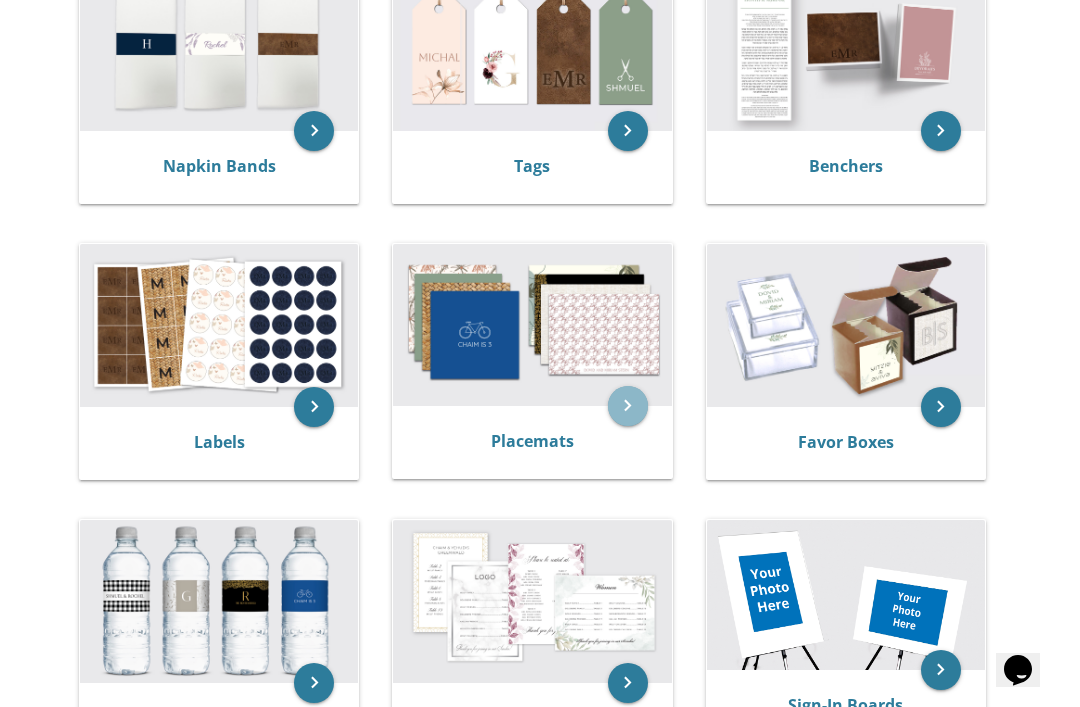click on "keyboard_arrow_right" at bounding box center (628, 406) 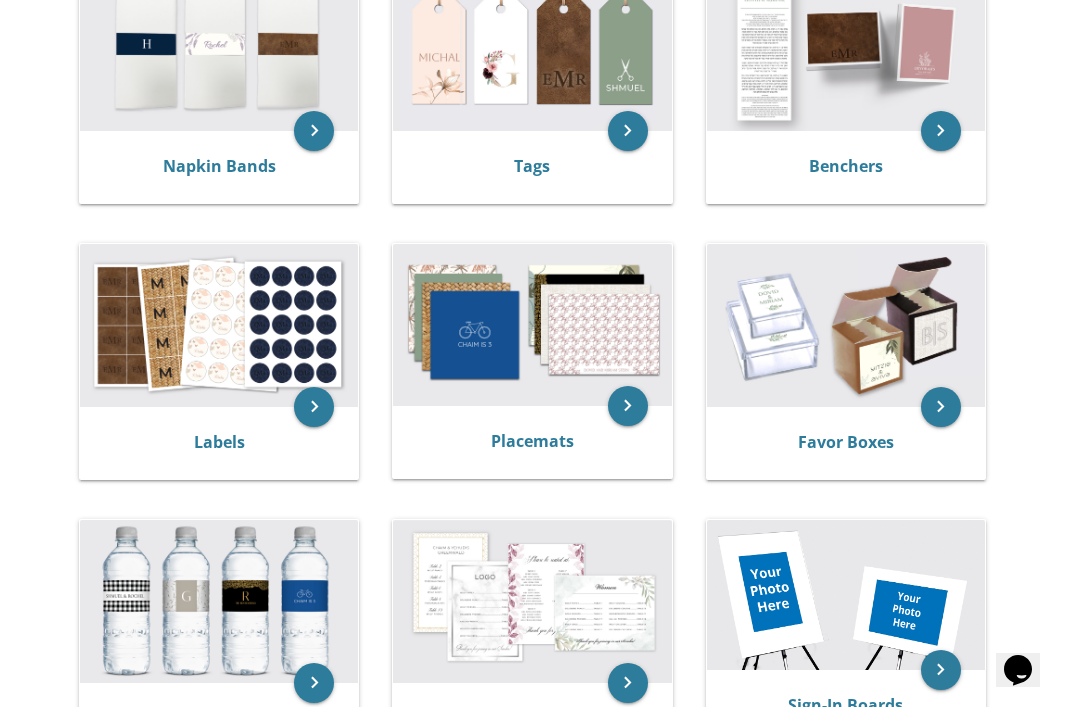 click at bounding box center (846, 325) 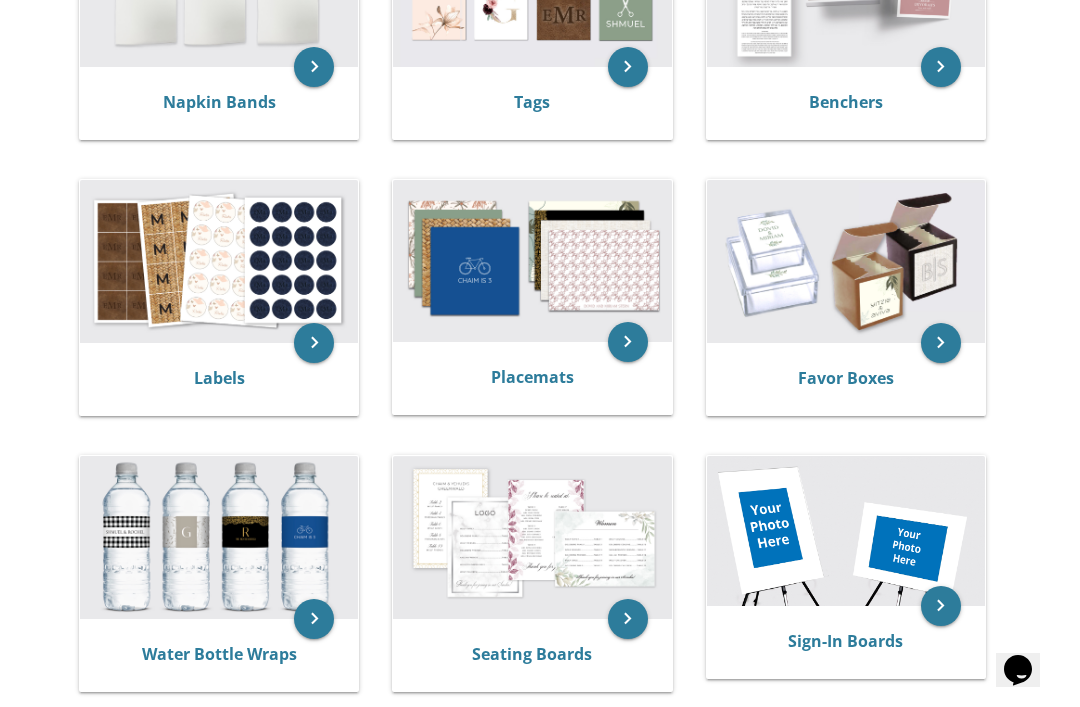 click at bounding box center (532, 261) 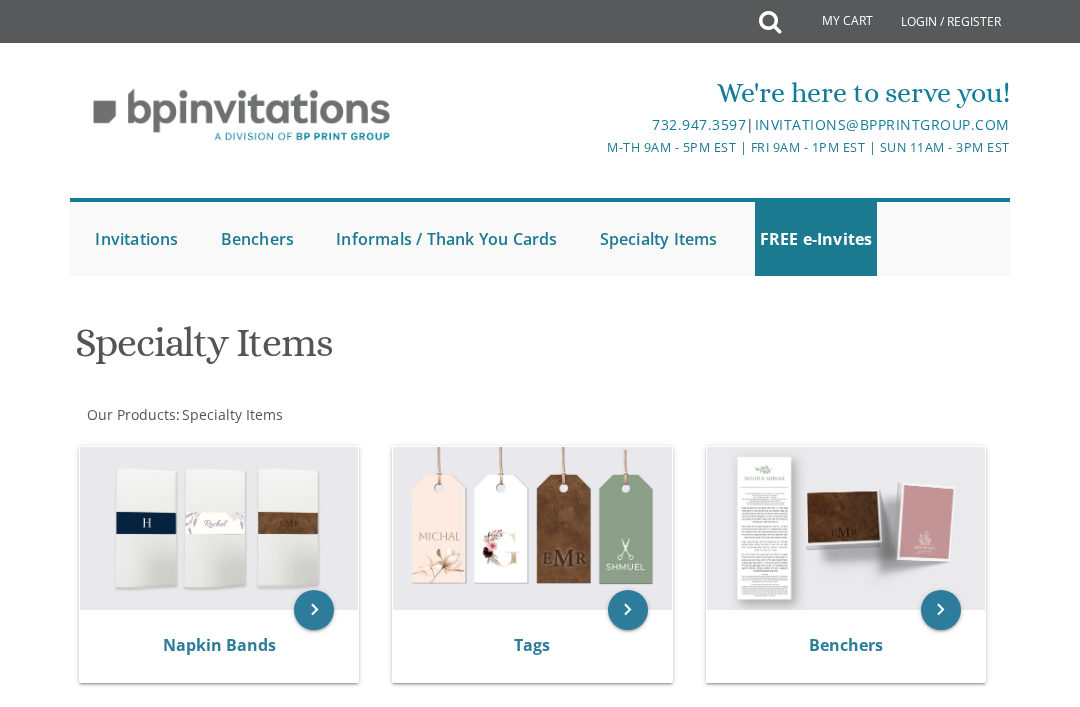 scroll, scrollTop: 0, scrollLeft: 0, axis: both 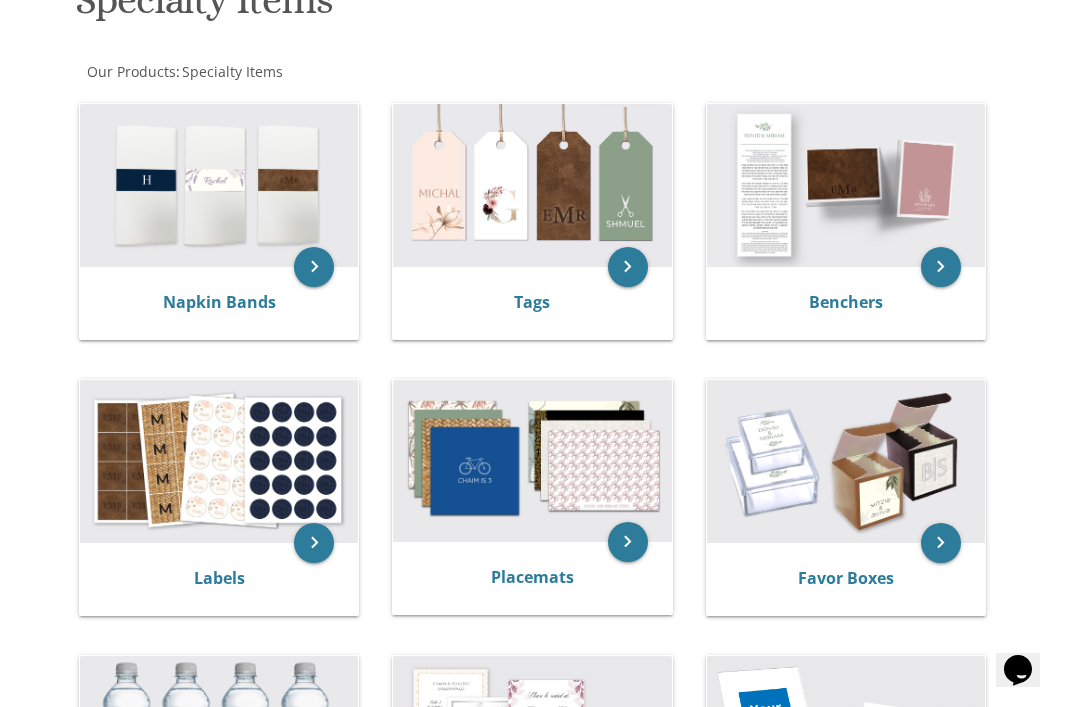 click on "keyboard_arrow_right" at bounding box center (628, 542) 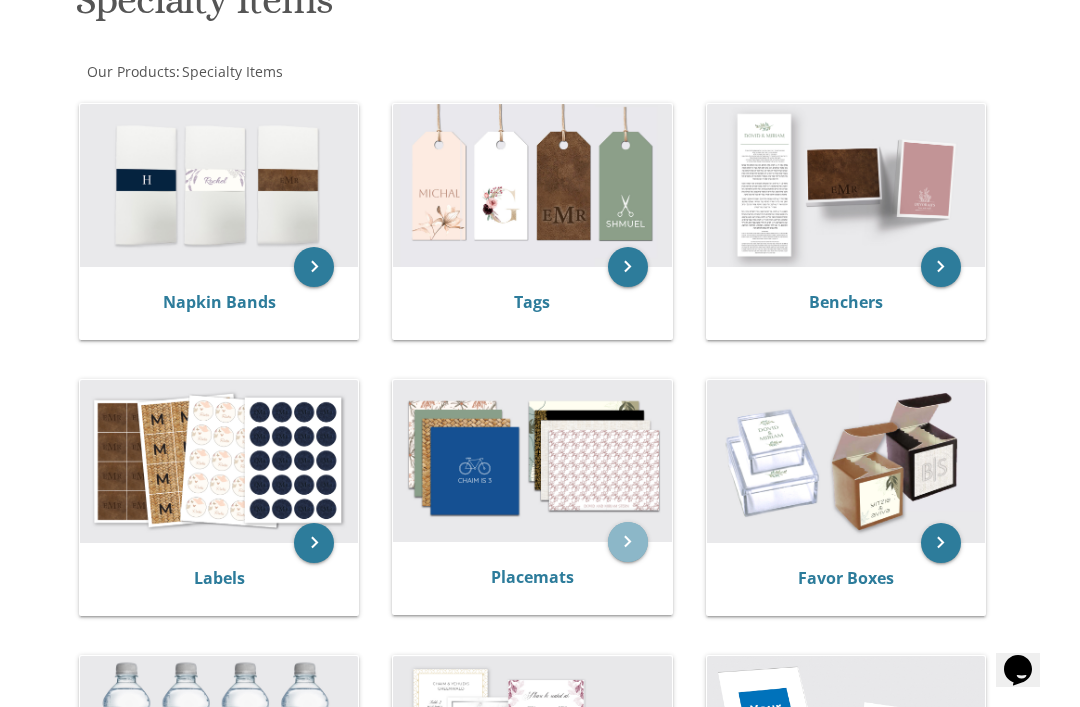scroll, scrollTop: 366, scrollLeft: 0, axis: vertical 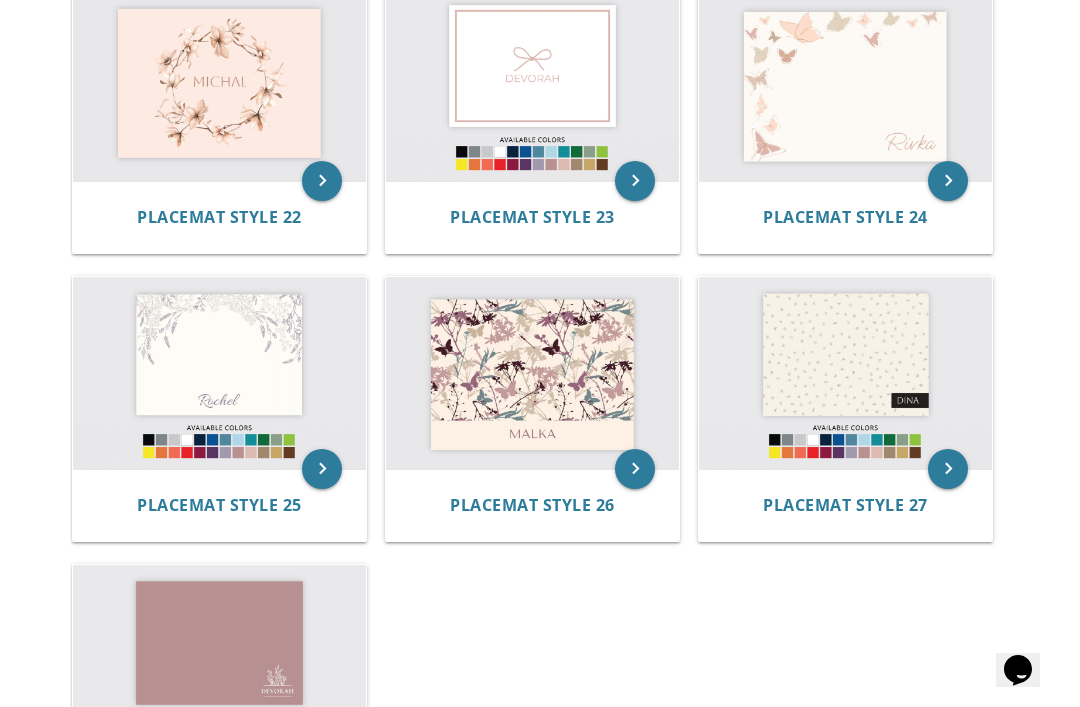 click at bounding box center (219, 373) 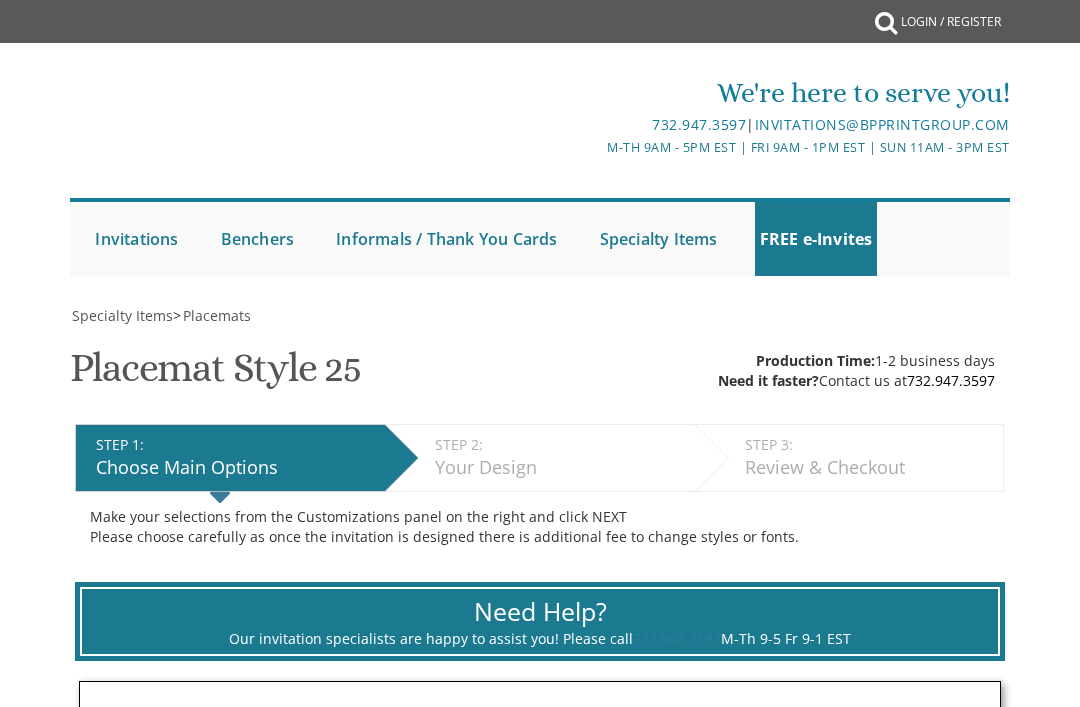 scroll, scrollTop: 0, scrollLeft: 0, axis: both 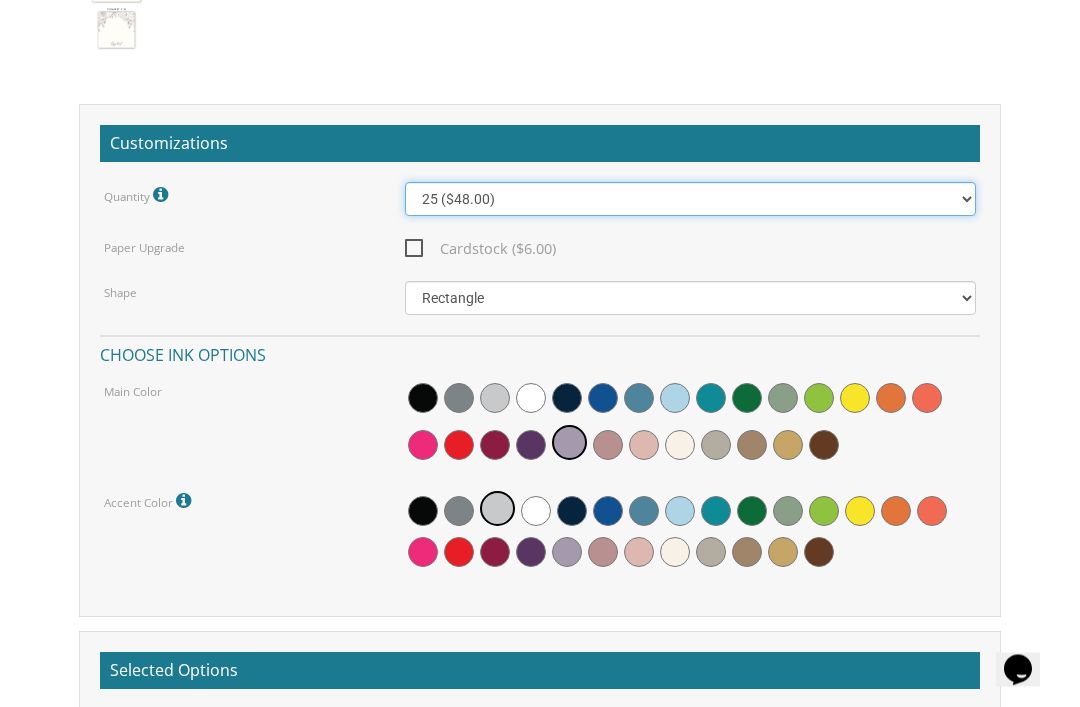 click on "25 ($48.00) 30 ($53.00) 35 ($58.00) 40 ($63.00) 45 ($68.00) 50 ($73.00) 55 ($78.00) 60 ($83.00) 65 ($88.00) 70 ($93.00) 75 ($98.00) 80 ($103.00) 85 ($108.00) 90 ($113.00) 95 ($118.00) 100 ($123.00)" at bounding box center (691, 200) 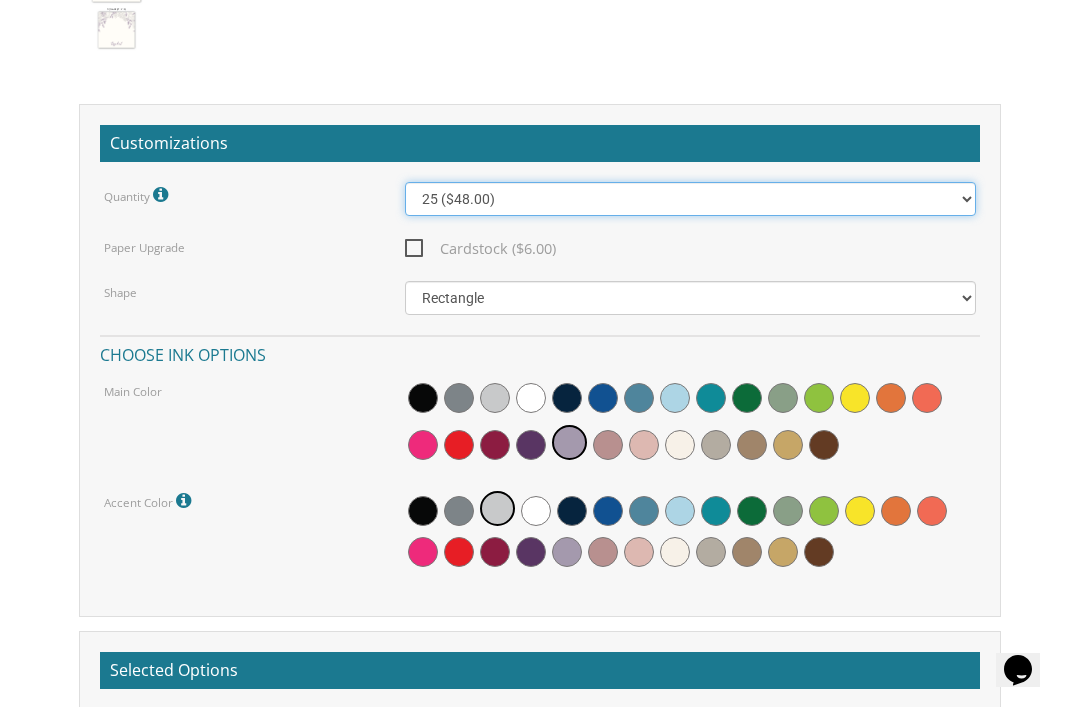select on "50" 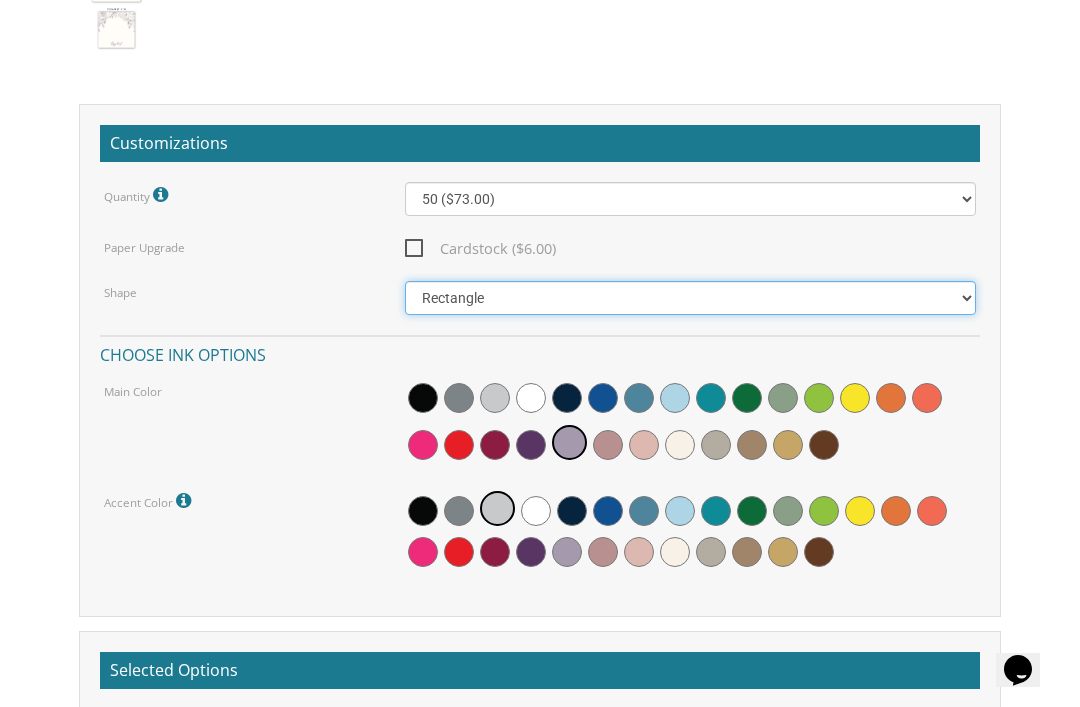 click on "Square Rectangle" at bounding box center (691, 298) 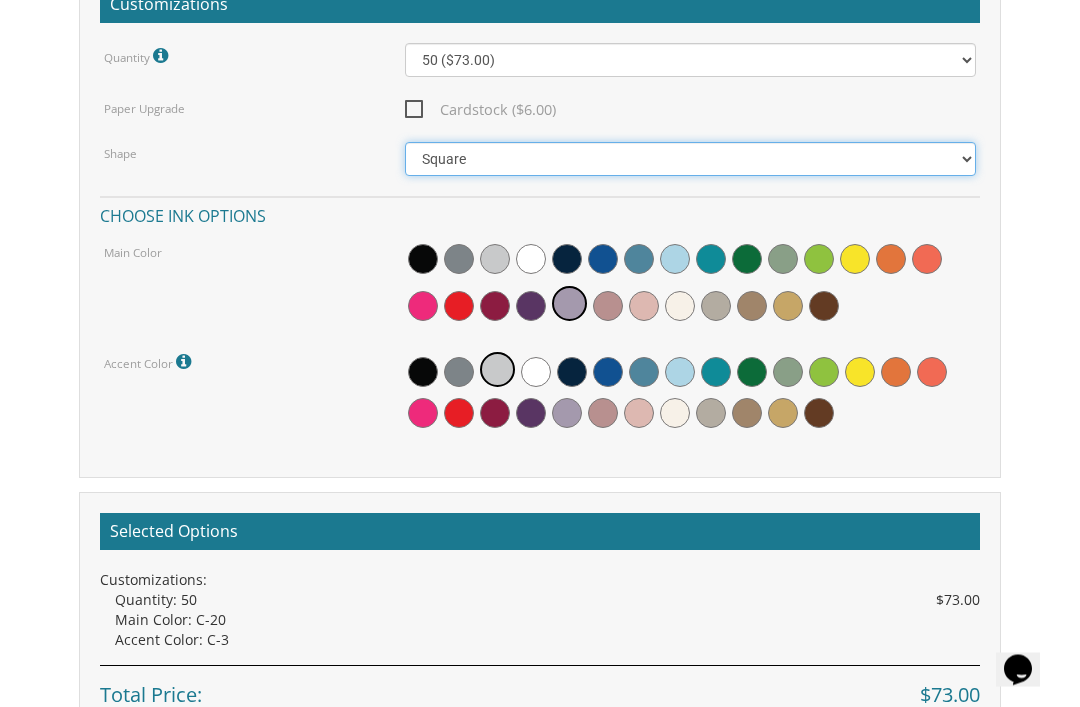 scroll, scrollTop: 2097, scrollLeft: 0, axis: vertical 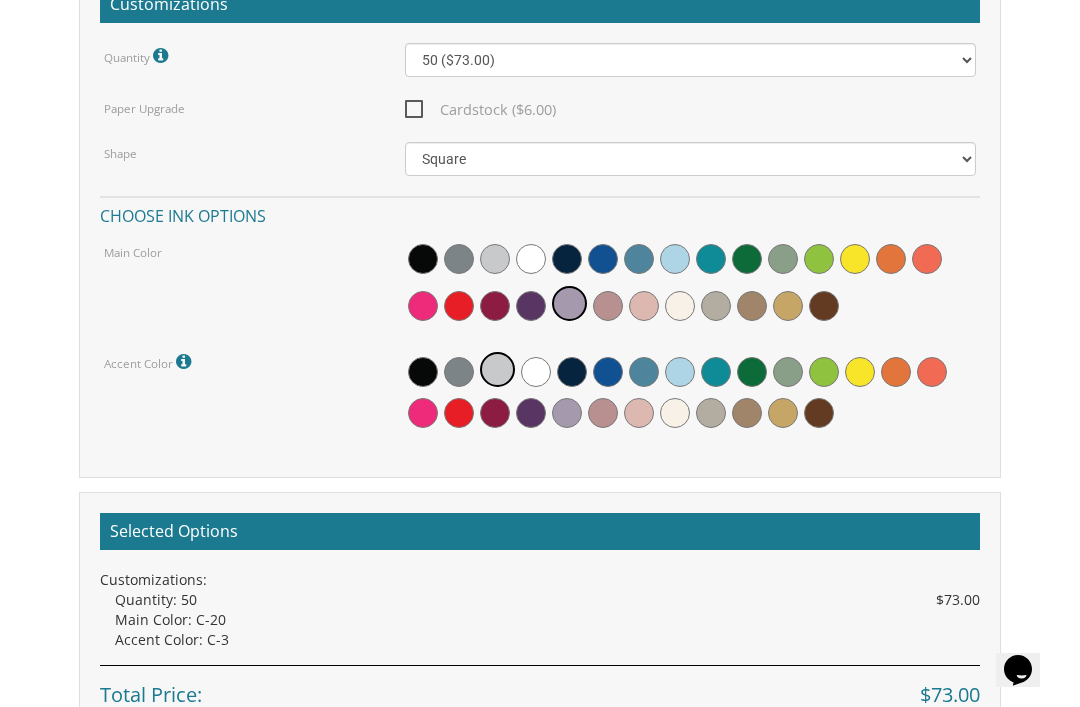 click at bounding box center [752, 306] 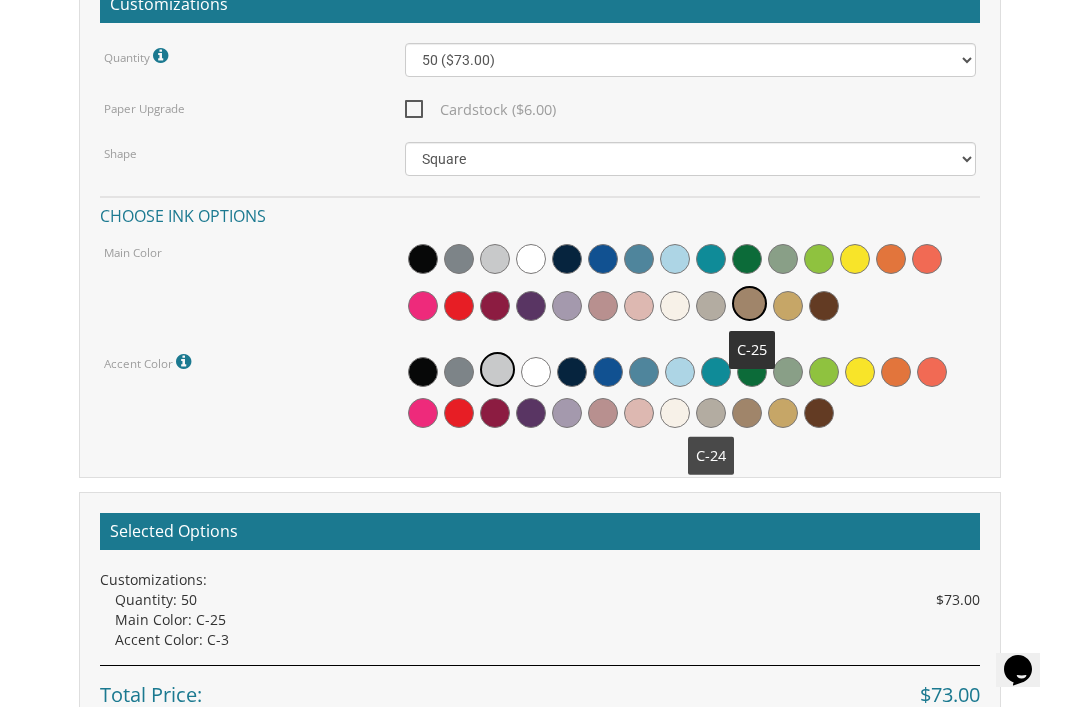 click at bounding box center [711, 413] 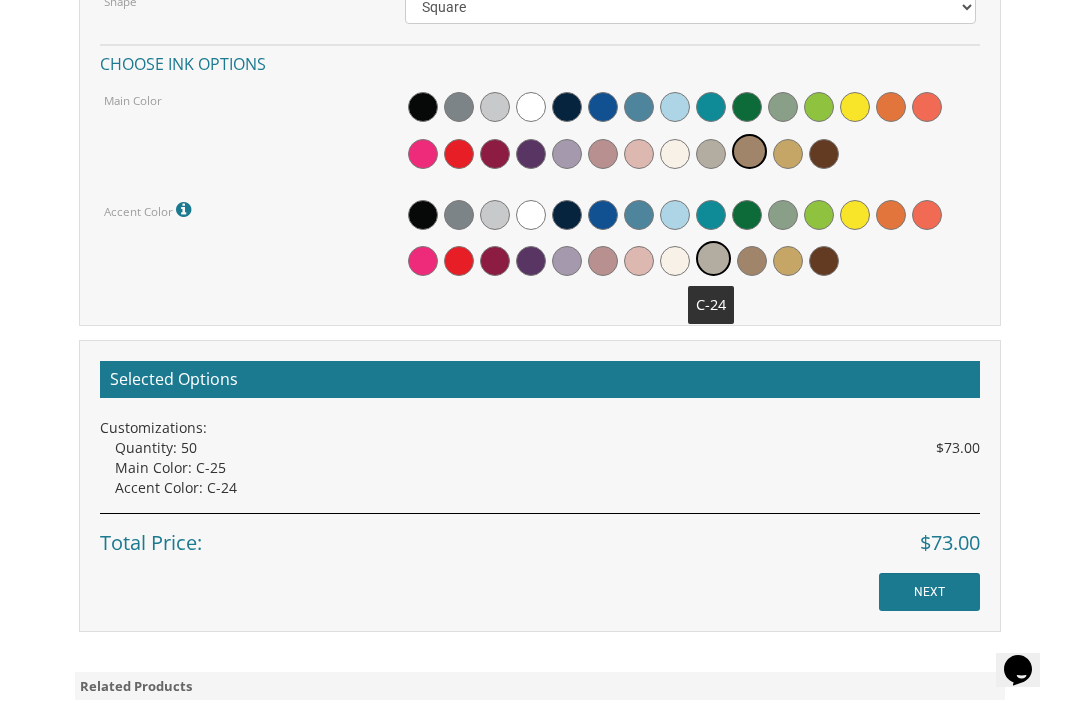 scroll, scrollTop: 2253, scrollLeft: 0, axis: vertical 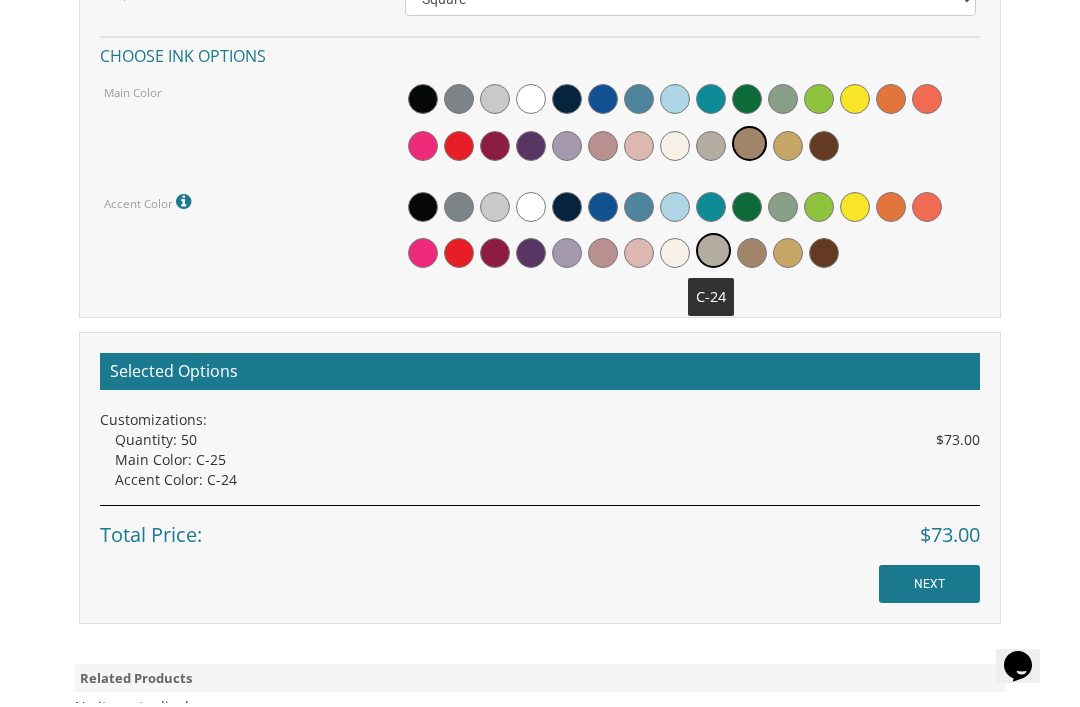click on "NEXT" at bounding box center [929, 588] 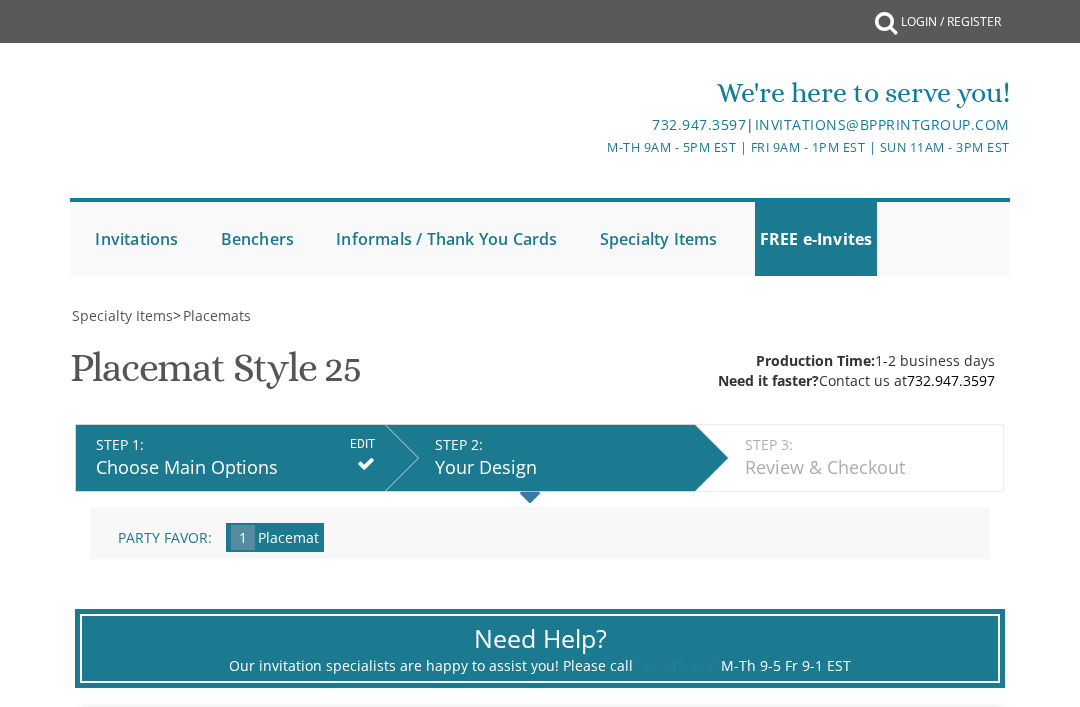 scroll, scrollTop: 0, scrollLeft: 0, axis: both 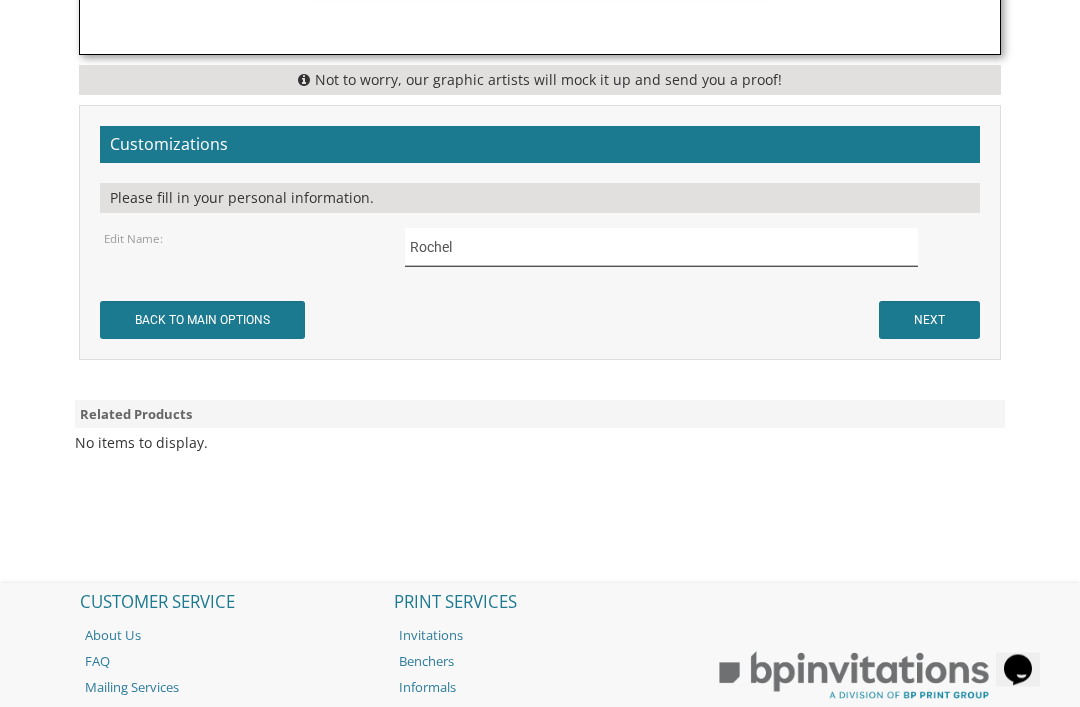 click on "Rochel" at bounding box center [661, 247] 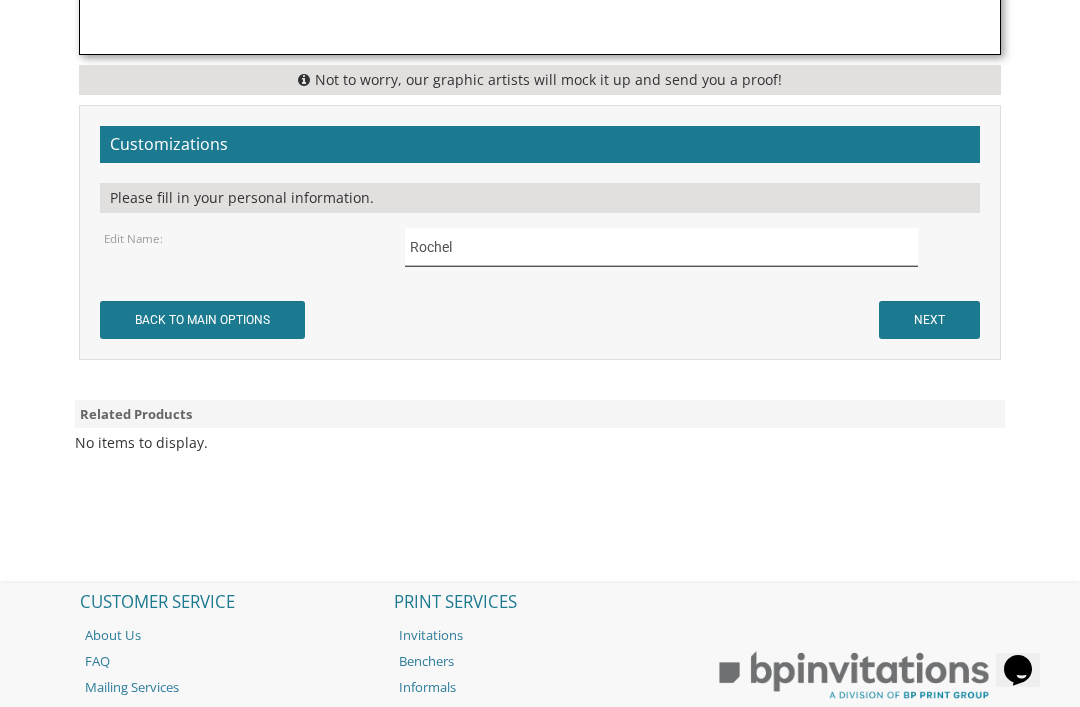 scroll, scrollTop: 1846, scrollLeft: 0, axis: vertical 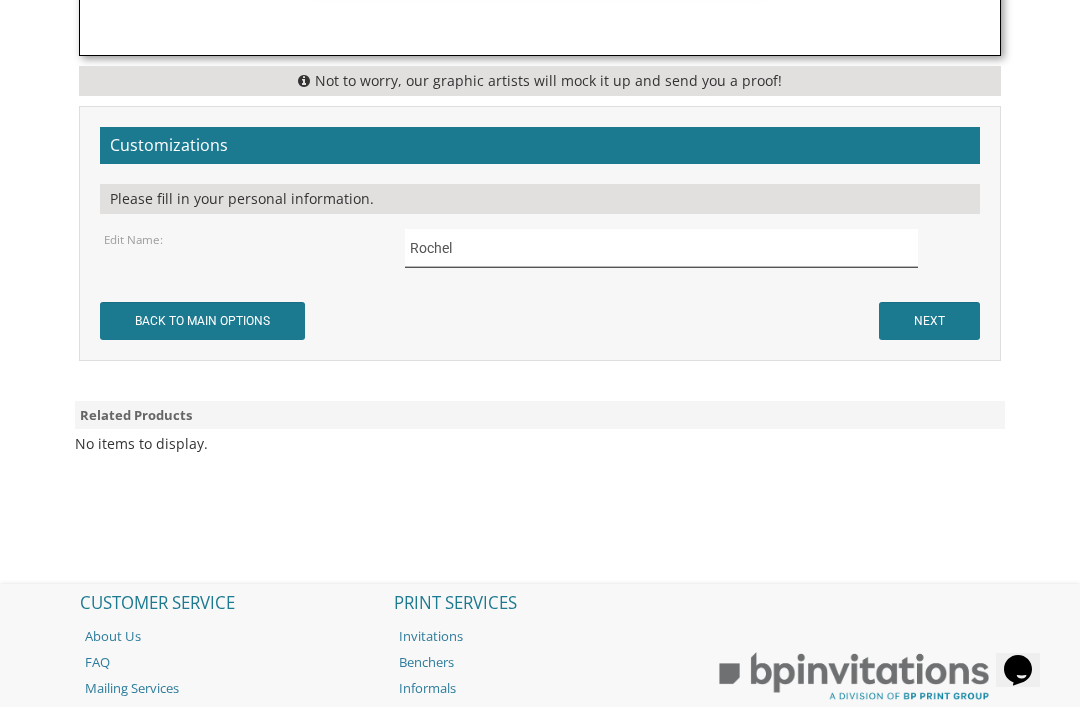 click on "Rochel" at bounding box center [661, 247] 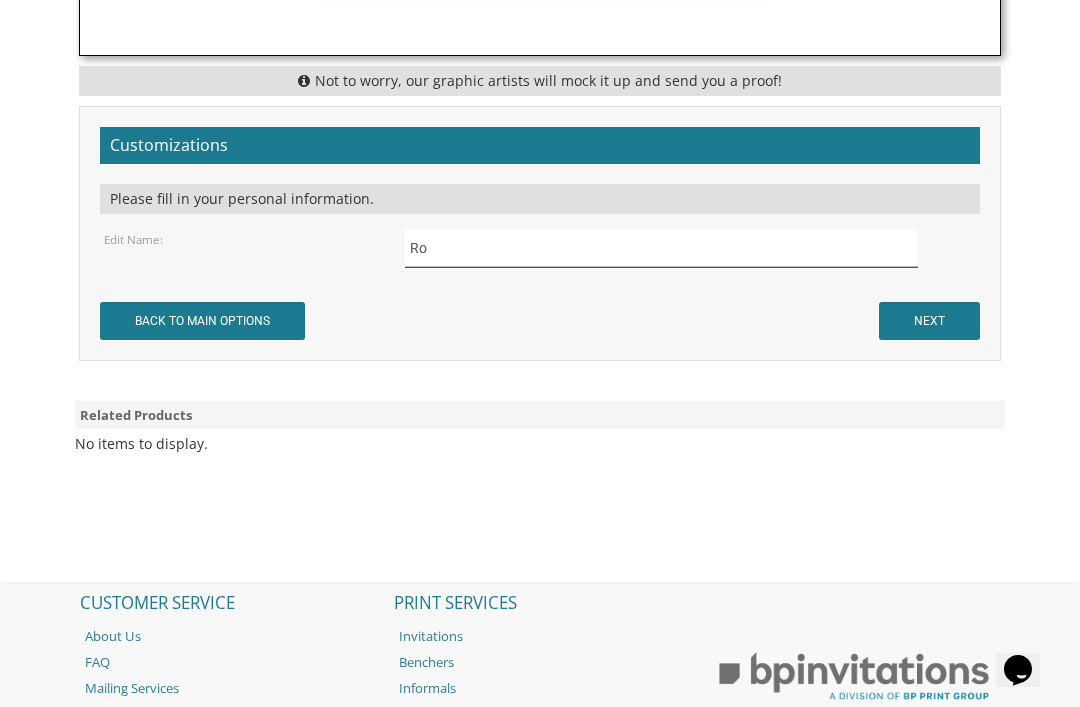 type on "R" 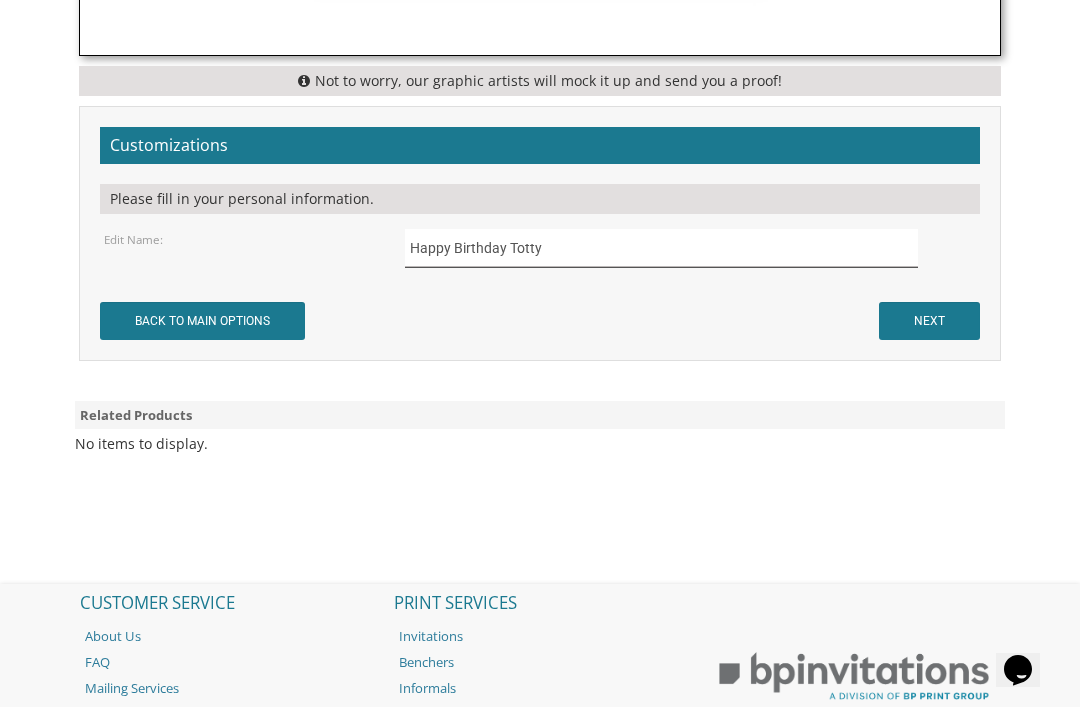 type on "Happy Birthday Totty" 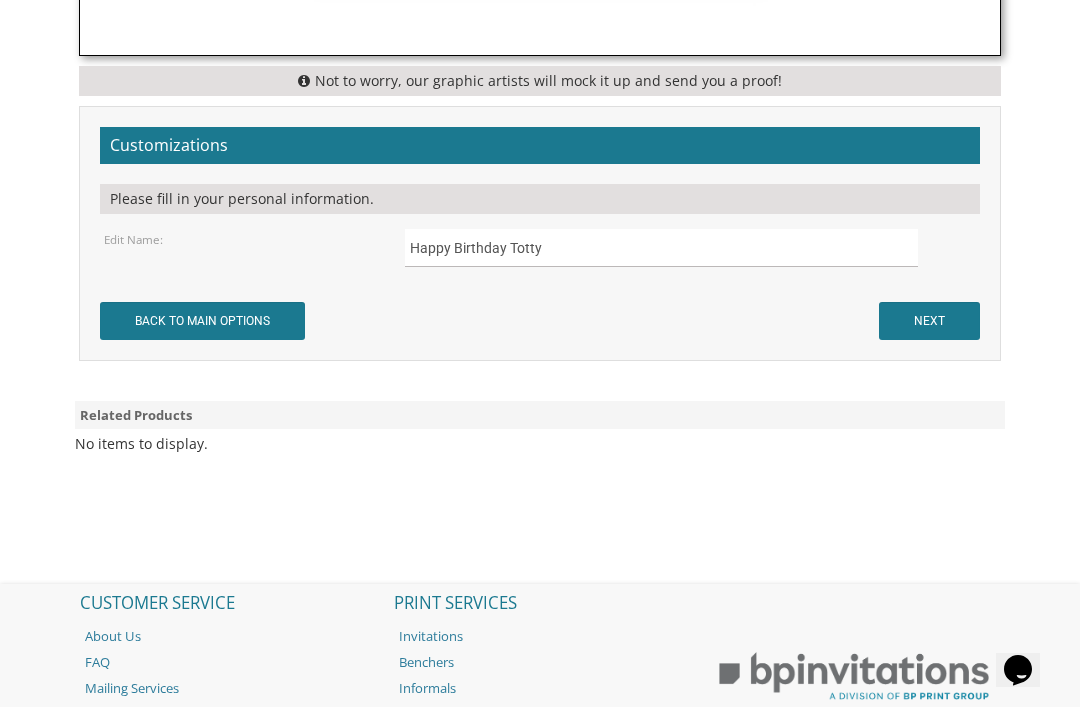 click on "NEXT" at bounding box center [929, 321] 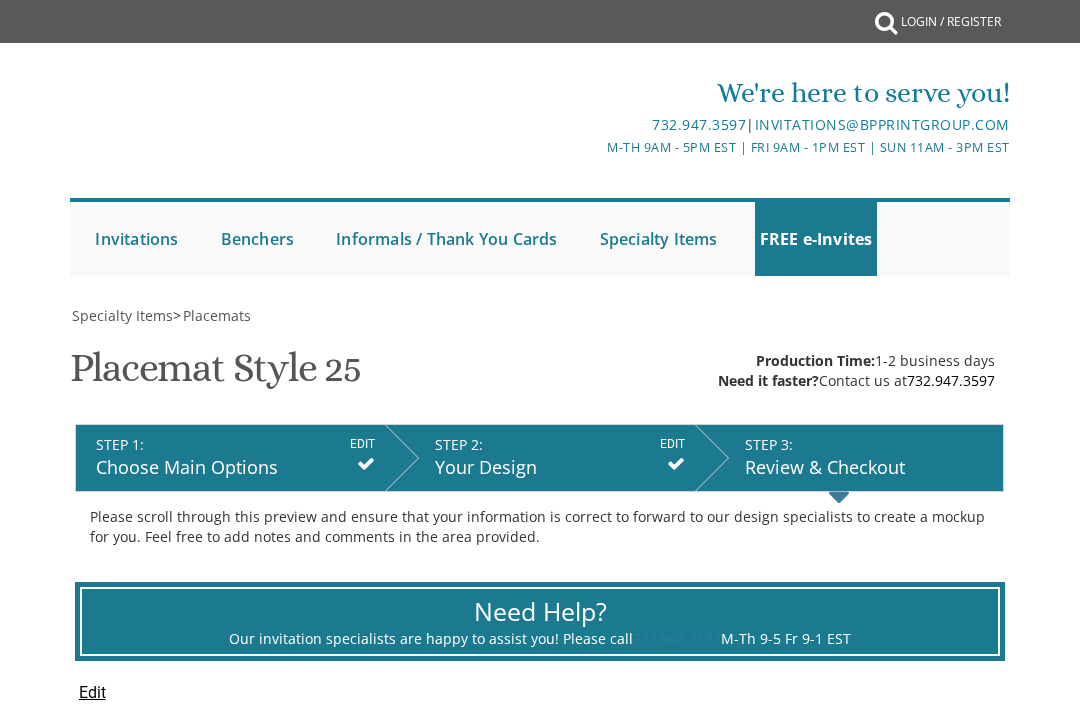 scroll, scrollTop: 0, scrollLeft: 0, axis: both 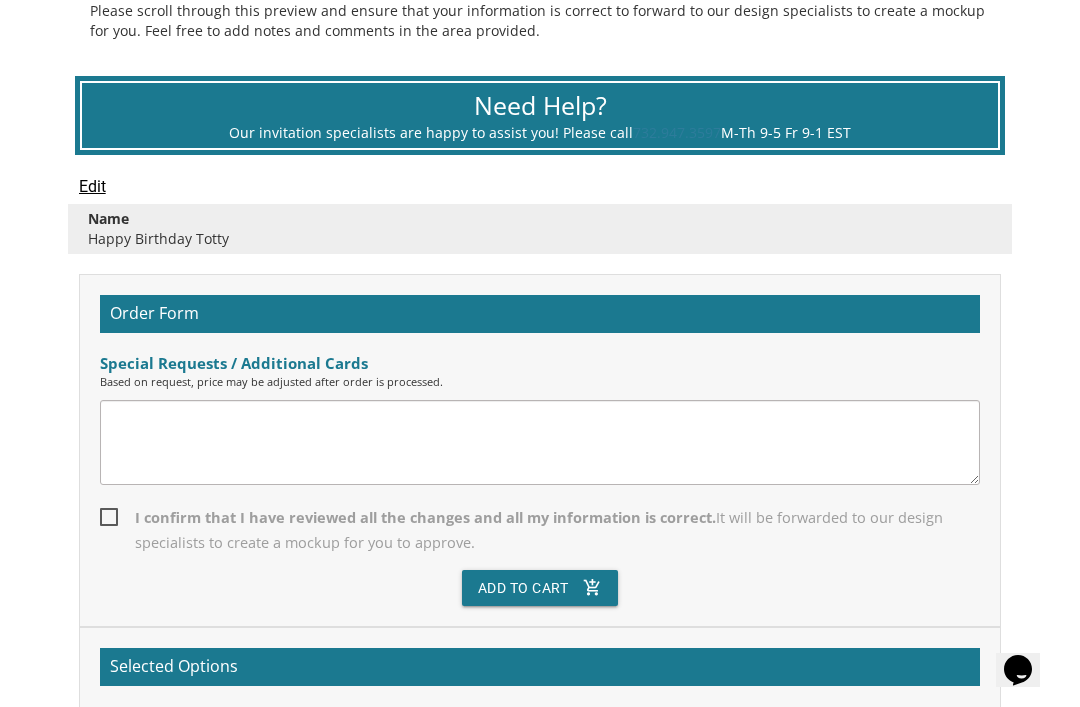 click on "I confirm that I have reviewed all the changes and all my information is correct.   It will be forwarded to our design specialists to create a mockup for you to approve." at bounding box center [540, 530] 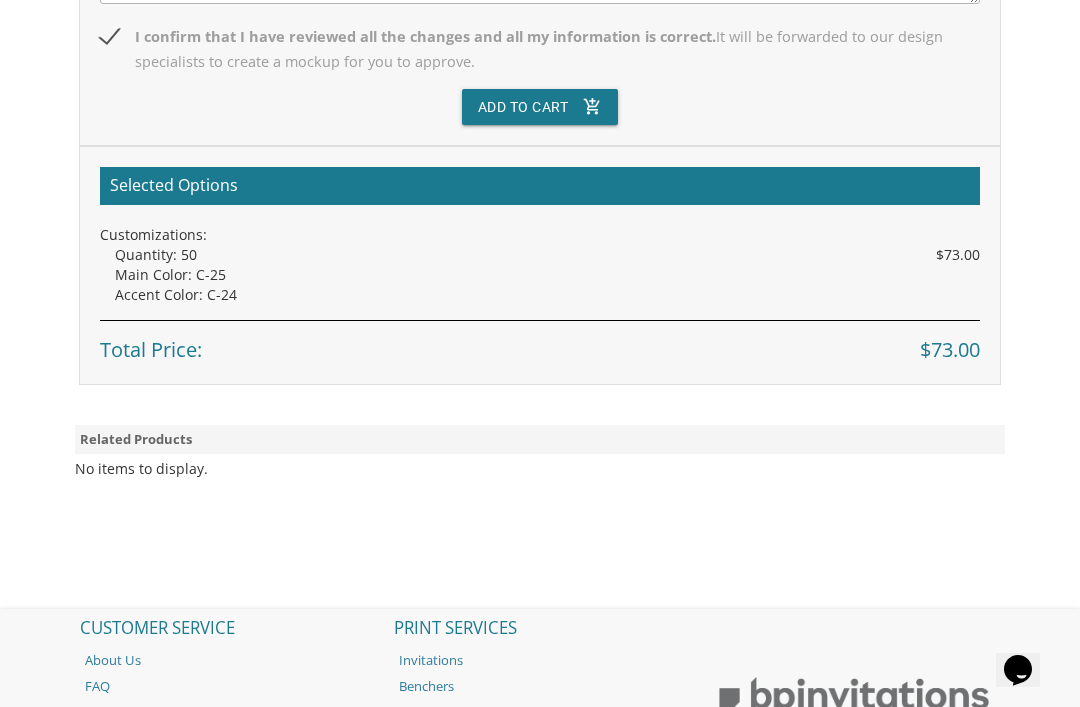 scroll, scrollTop: 984, scrollLeft: 0, axis: vertical 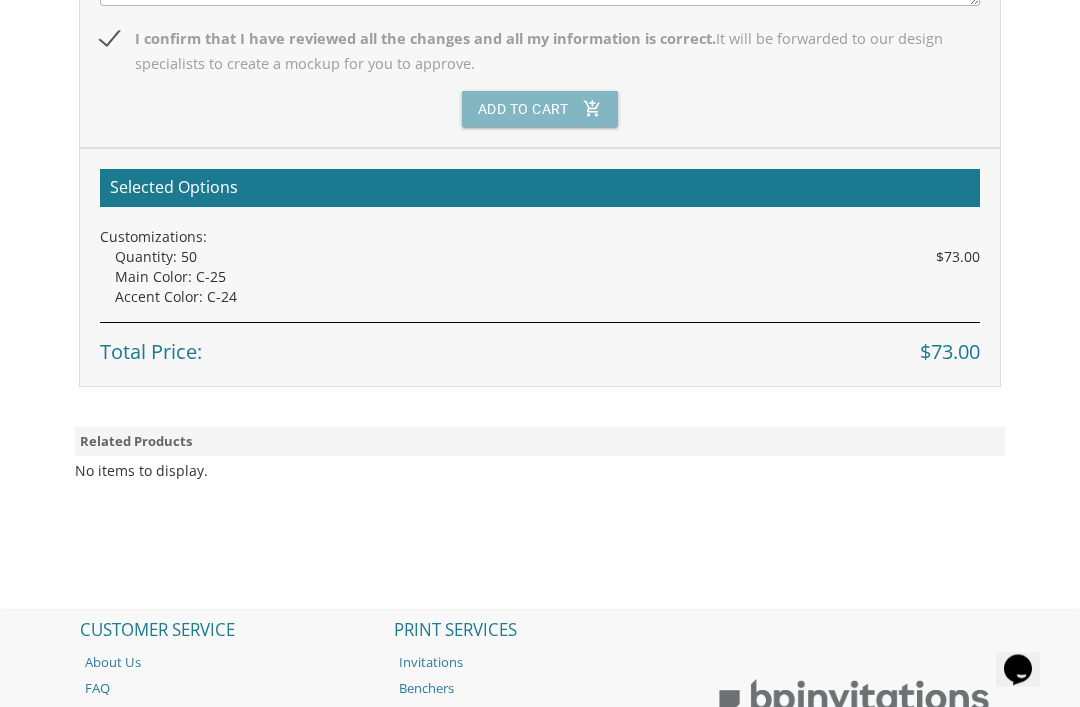 click on "Add To Cart
add_shopping_cart" at bounding box center [540, 110] 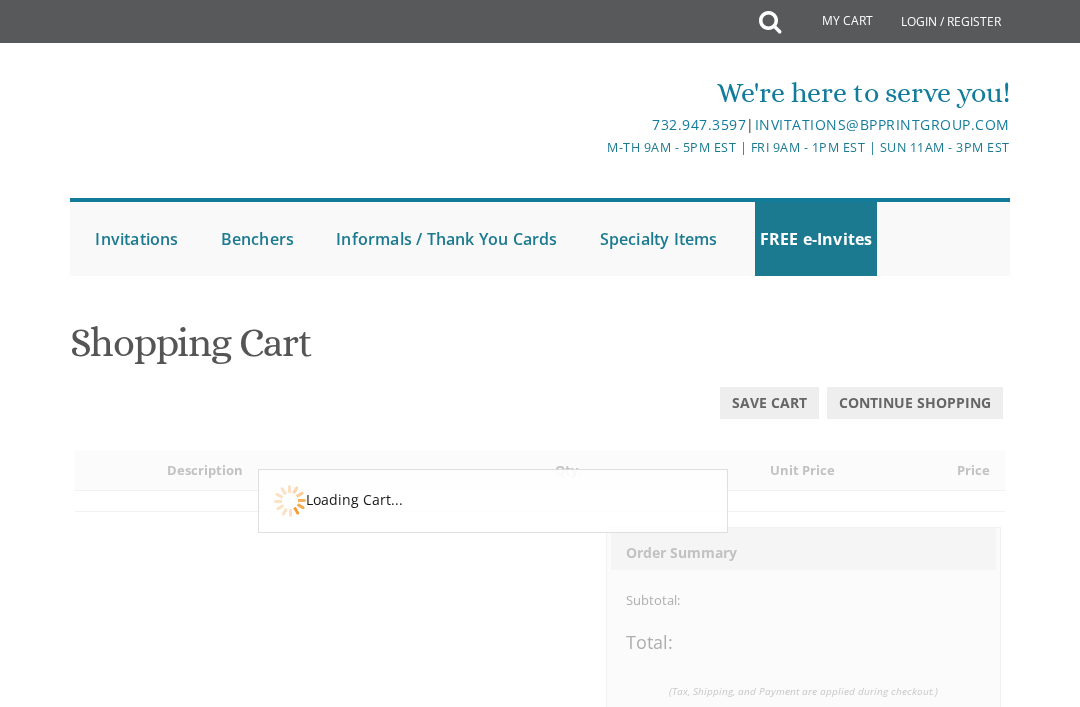scroll, scrollTop: 0, scrollLeft: 0, axis: both 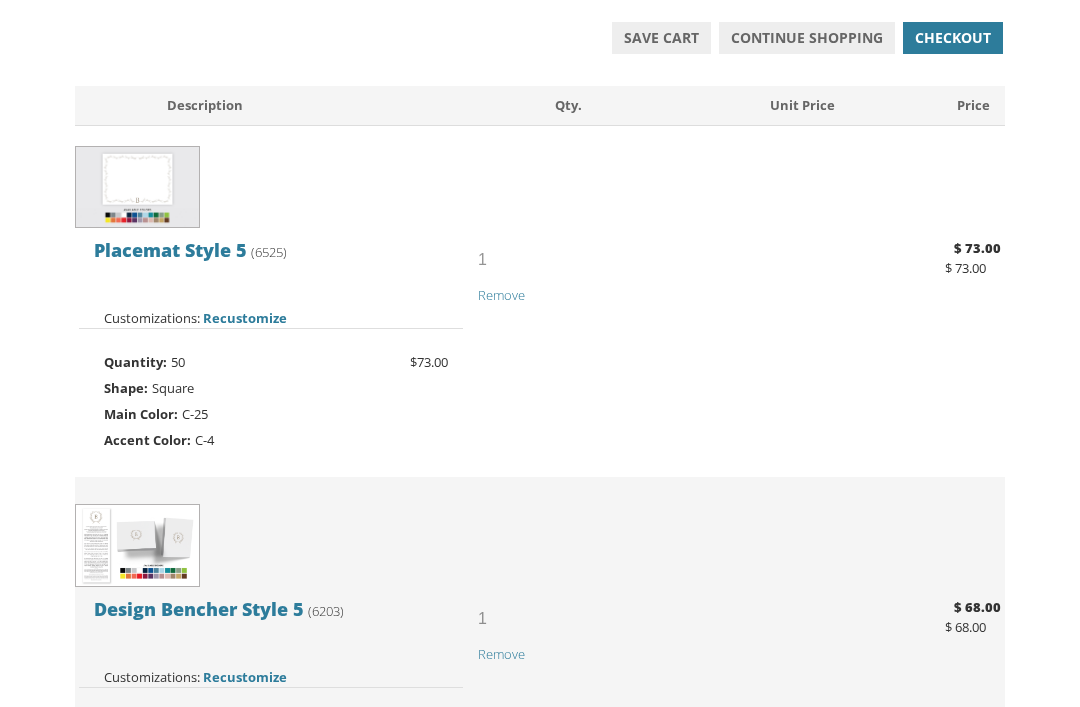click on "Remove" at bounding box center [501, 296] 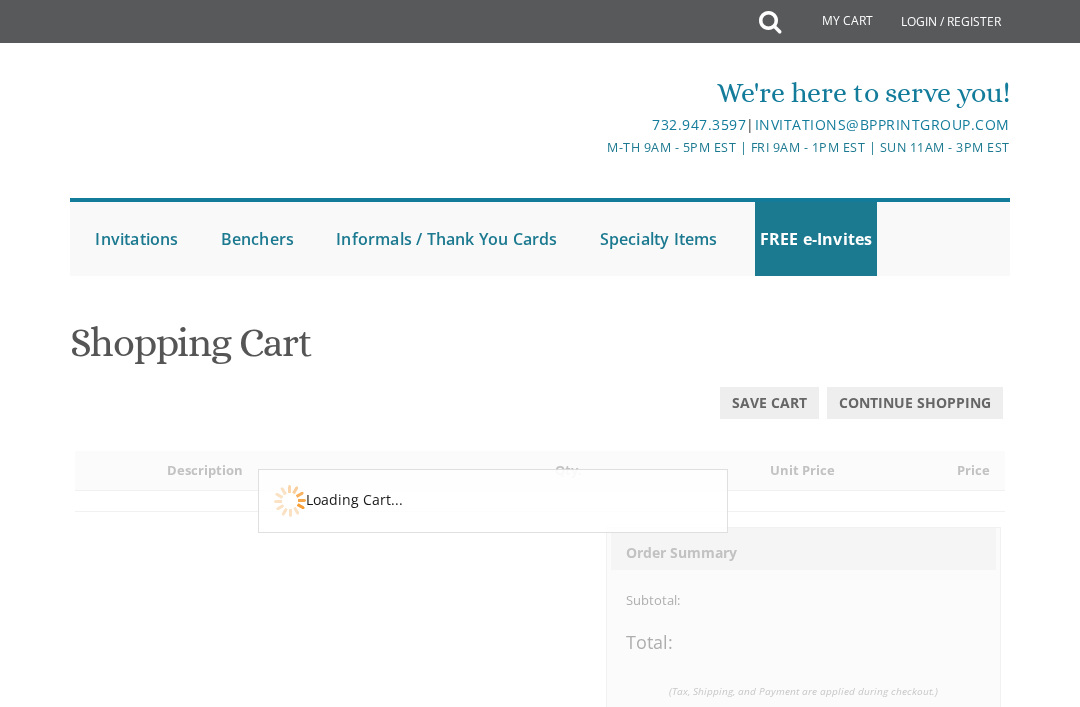scroll, scrollTop: 0, scrollLeft: 0, axis: both 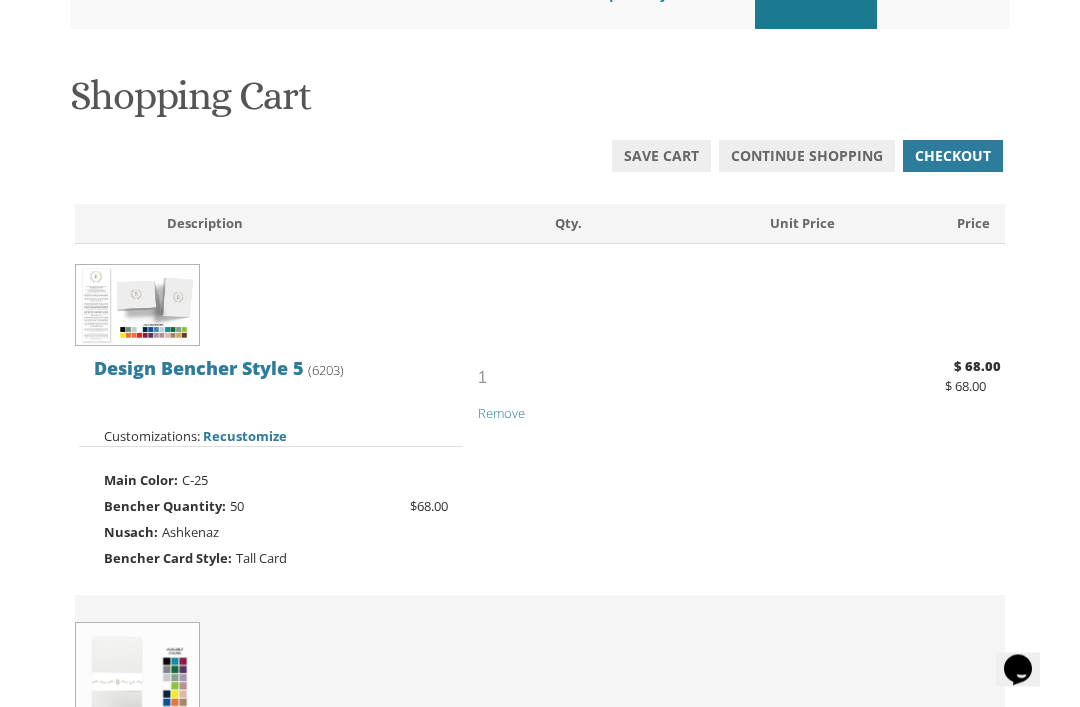 click on "Remove" at bounding box center [501, 414] 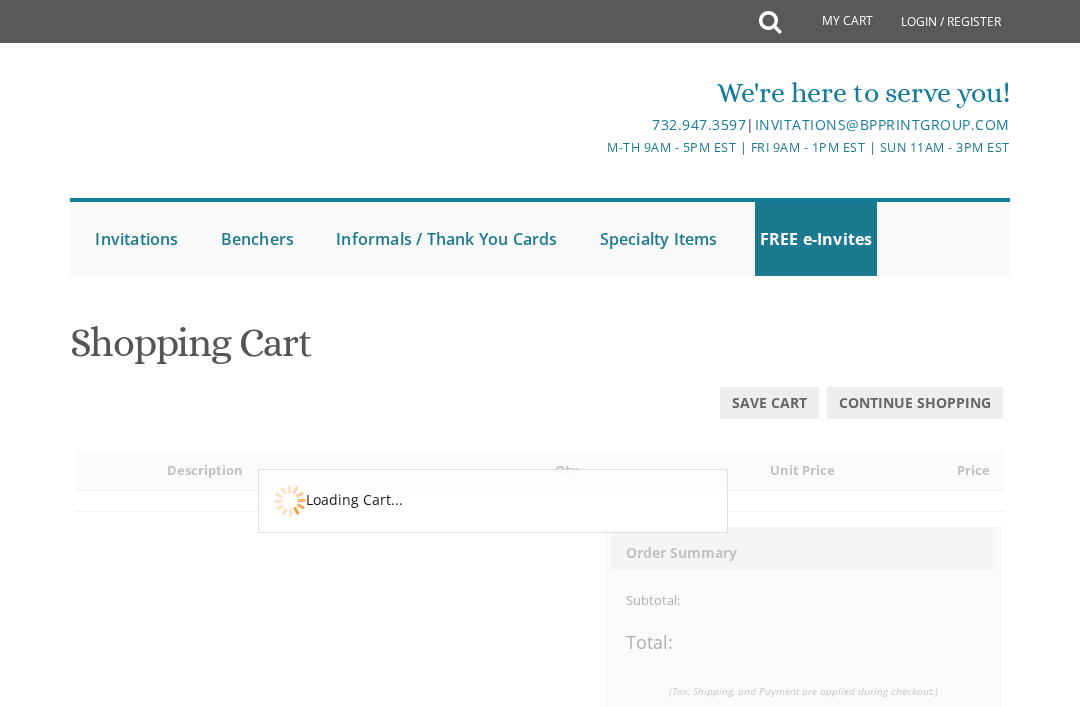 scroll, scrollTop: 0, scrollLeft: 0, axis: both 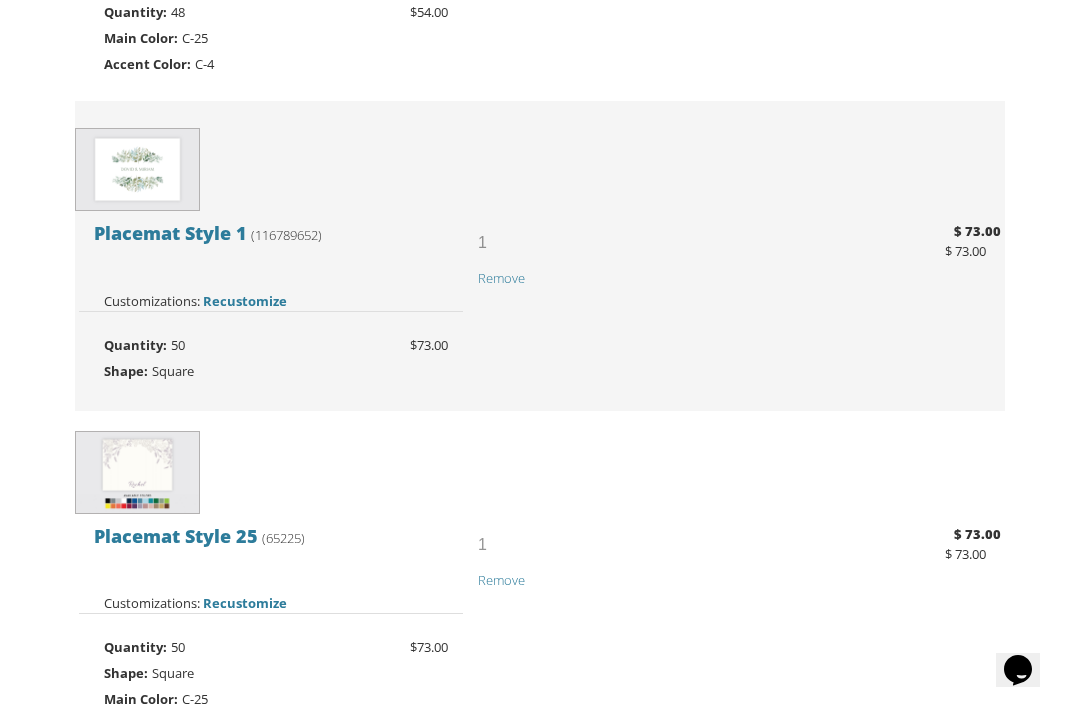 click on "Remove" at bounding box center [501, 278] 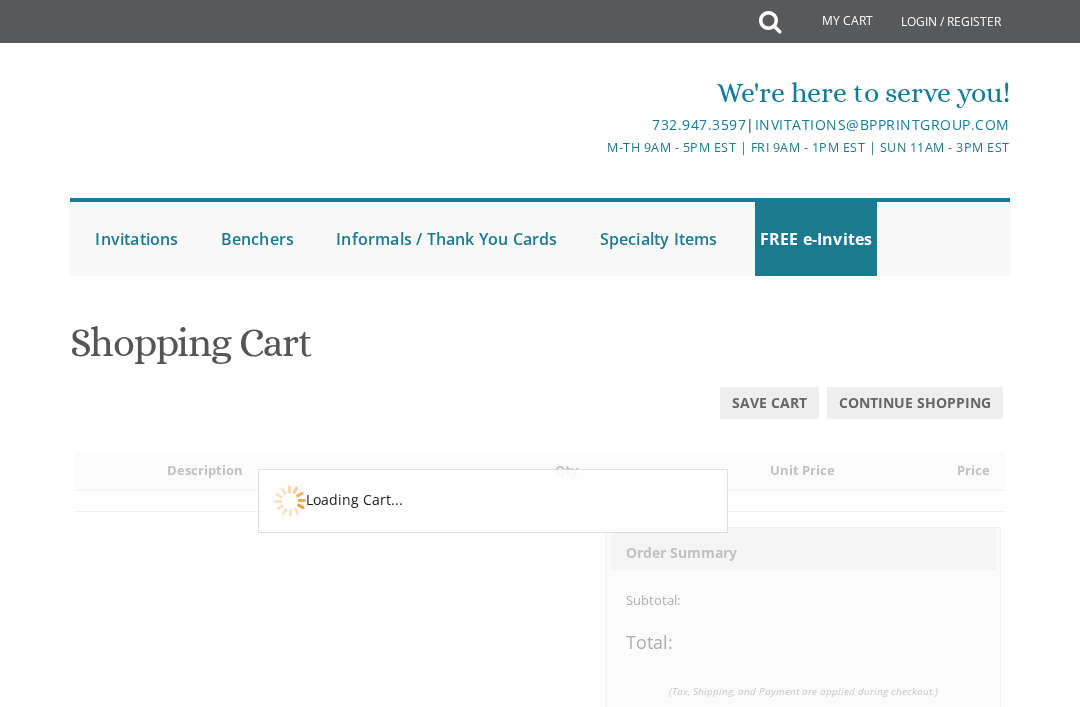 scroll, scrollTop: 0, scrollLeft: 0, axis: both 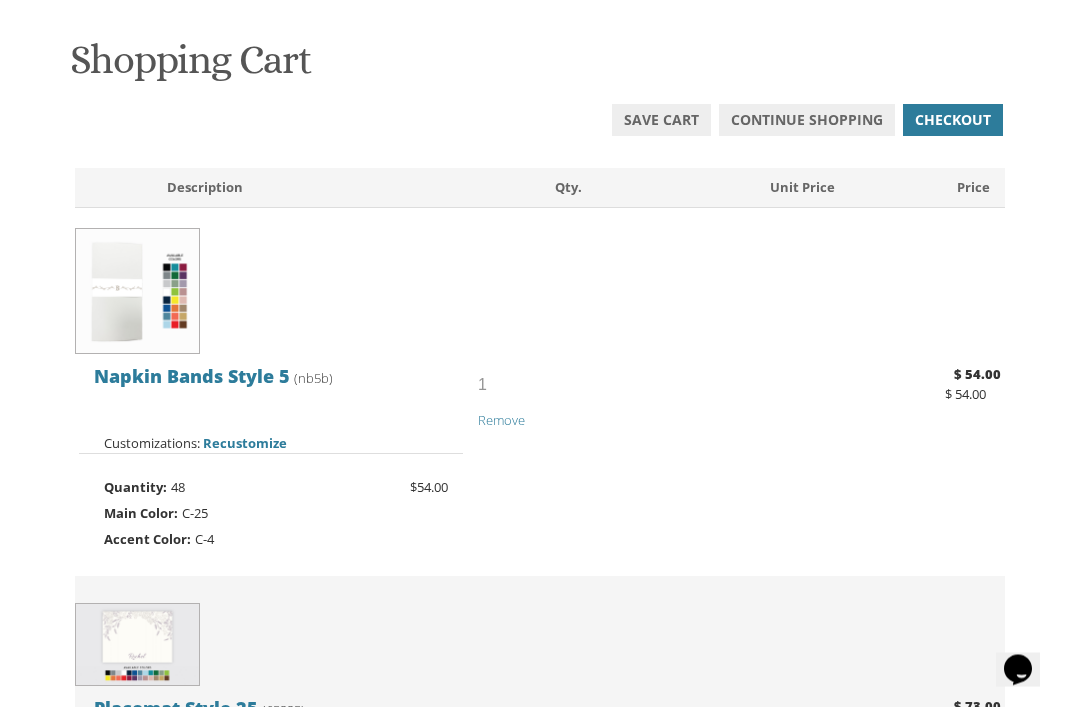click on "Remove" at bounding box center (501, 420) 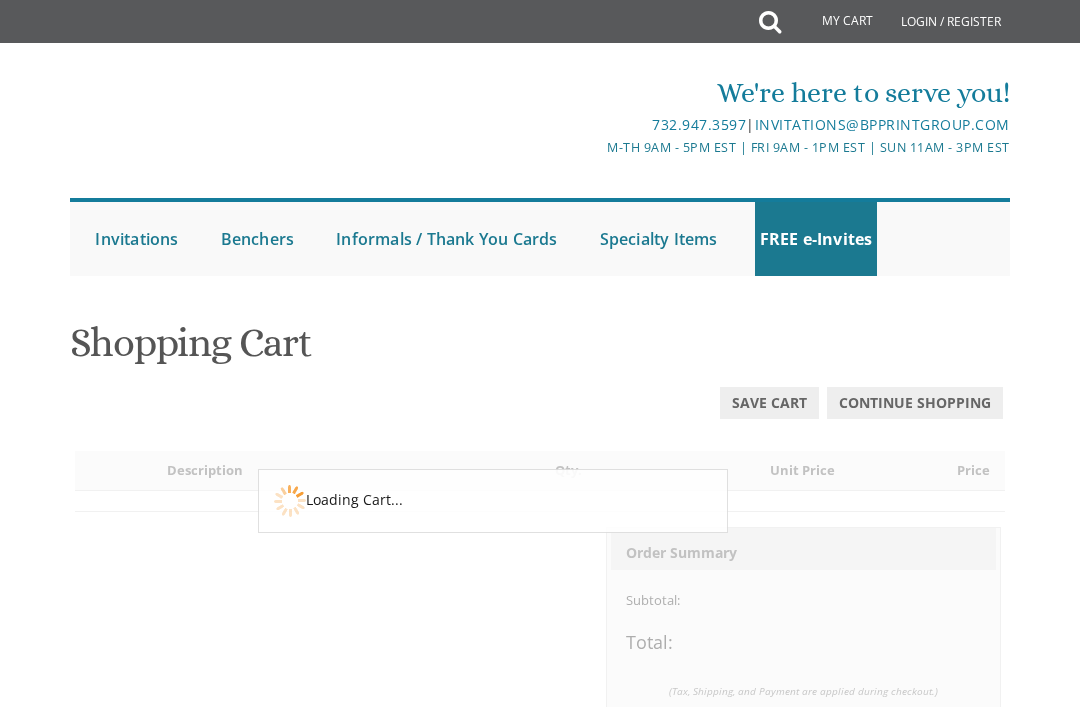 scroll, scrollTop: 0, scrollLeft: 0, axis: both 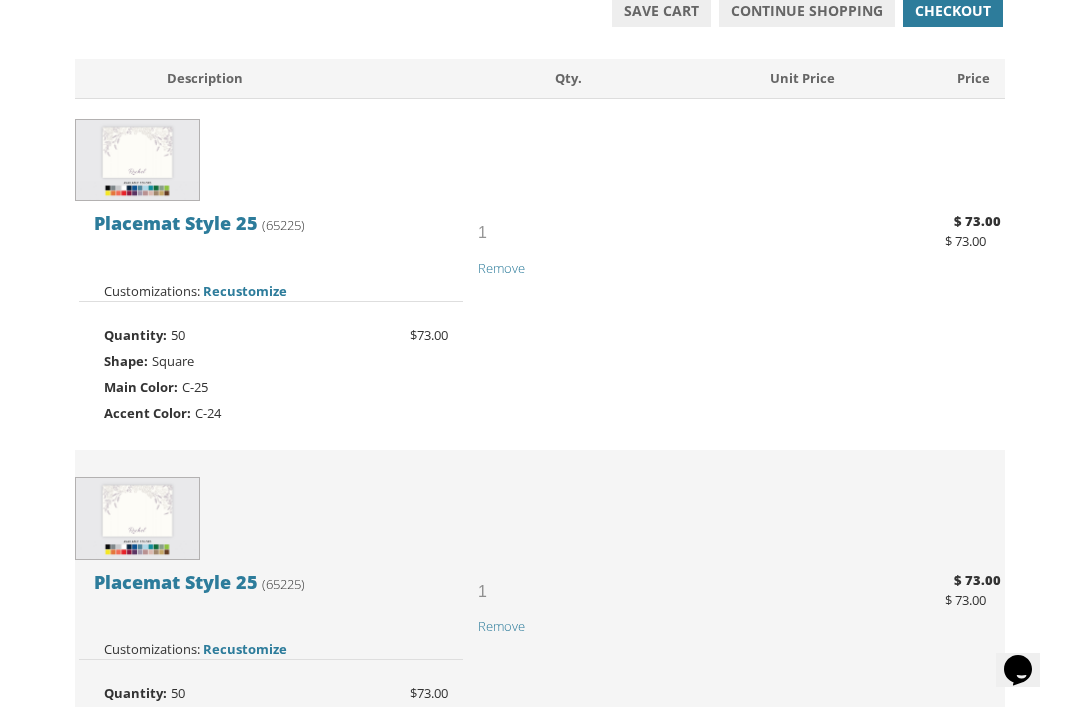 click at bounding box center [137, 518] 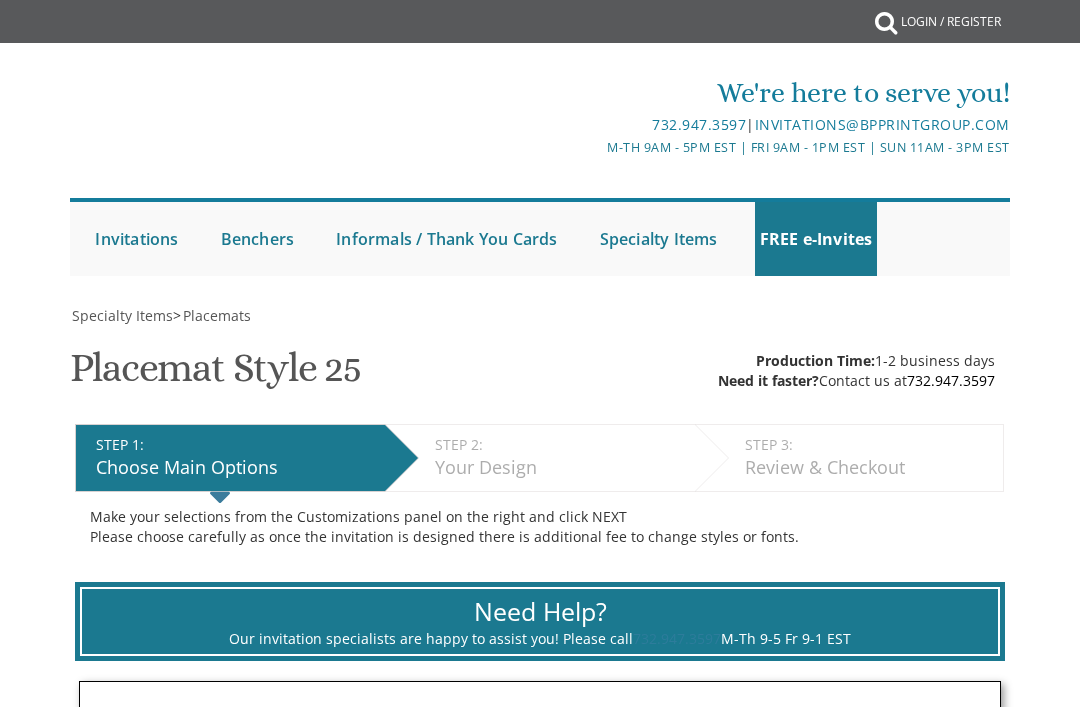 scroll, scrollTop: 0, scrollLeft: 0, axis: both 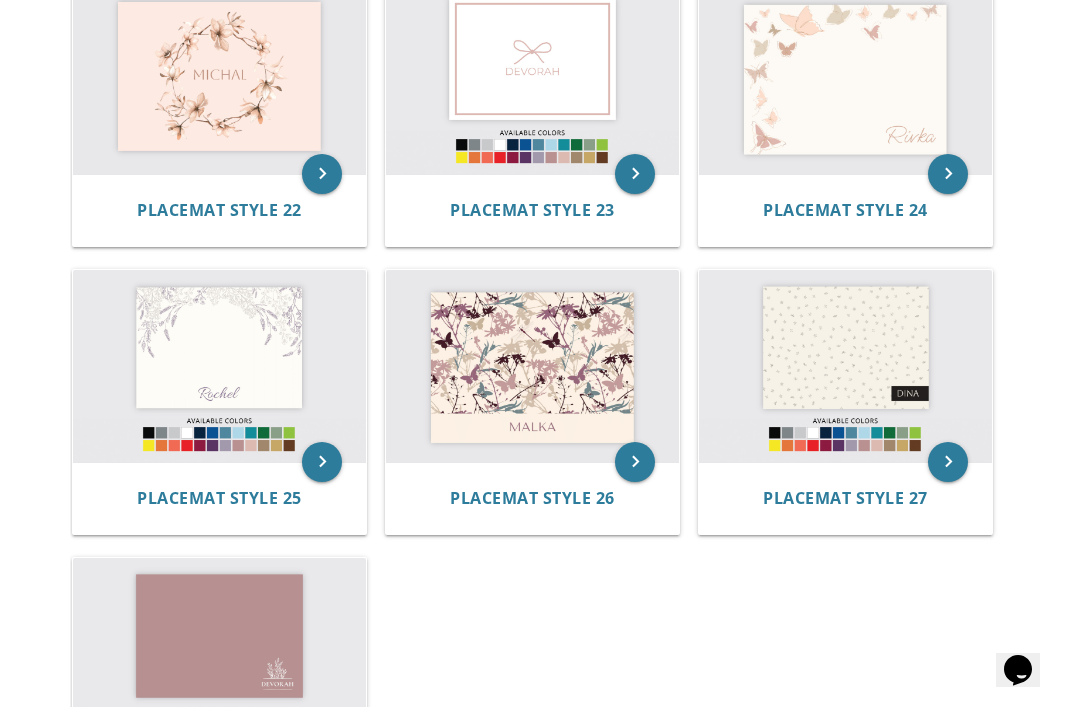 click at bounding box center [219, 366] 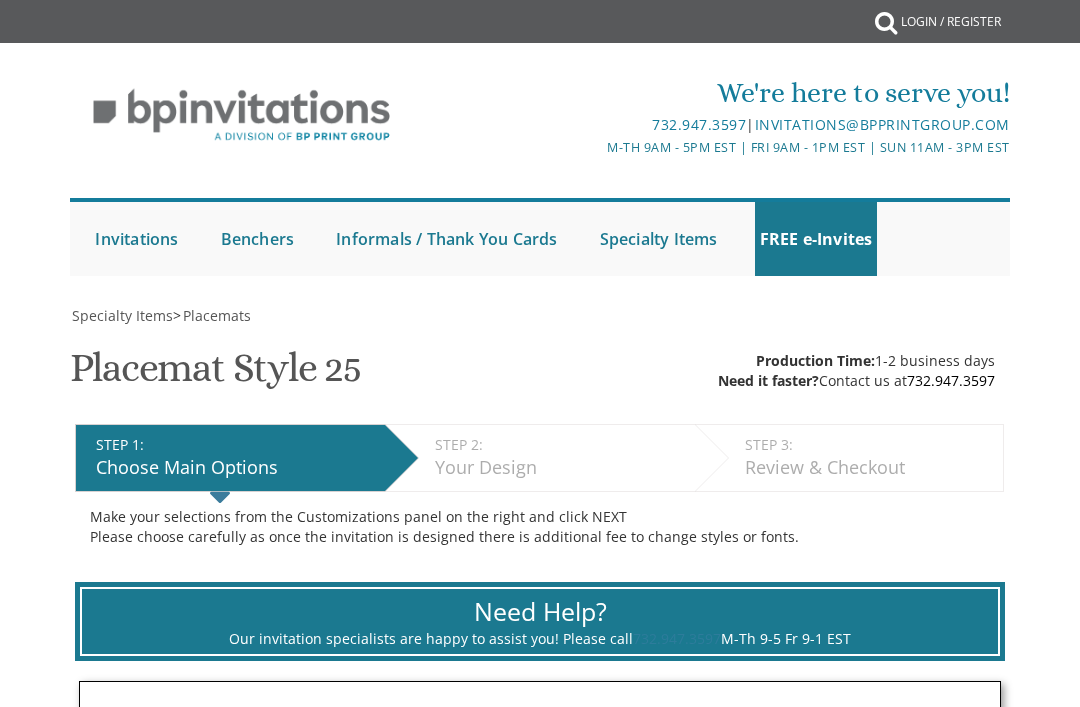 scroll, scrollTop: 0, scrollLeft: 0, axis: both 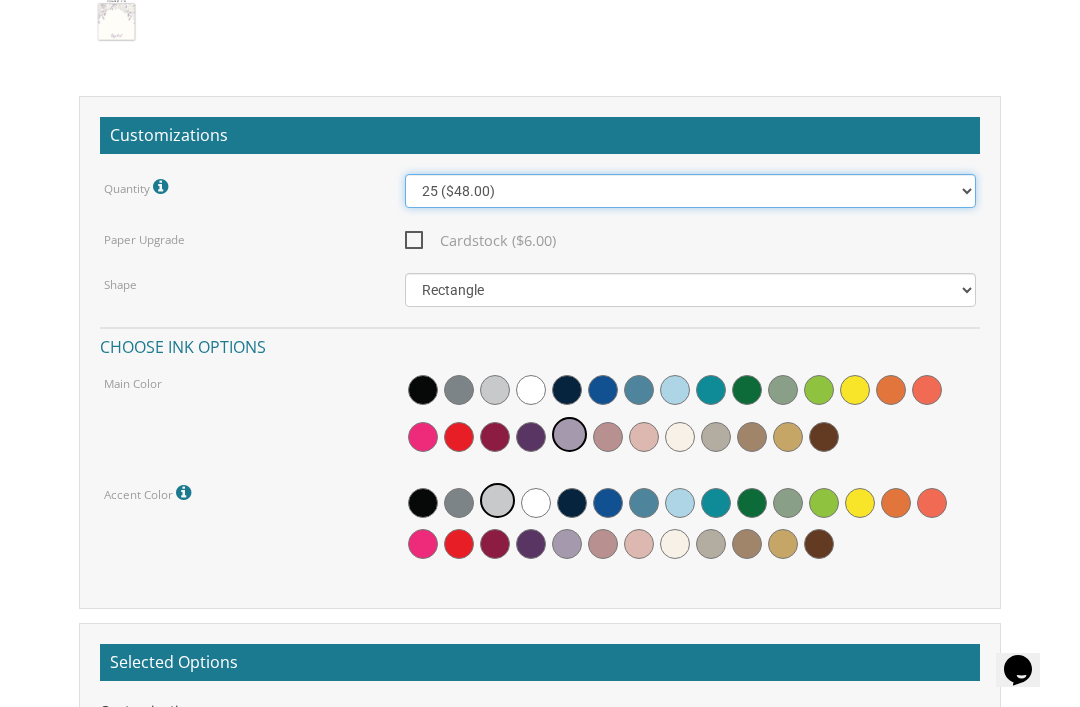 click on "25 ($48.00) 30 ($53.00) 35 ($58.00) 40 ($63.00) 45 ($68.00) 50 ($73.00) 55 ($78.00) 60 ($83.00) 65 ($88.00) 70 ($93.00) 75 ($98.00) 80 ($103.00) 85 ($108.00) 90 ($113.00) 95 ($118.00) 100 ($123.00)" at bounding box center (691, 191) 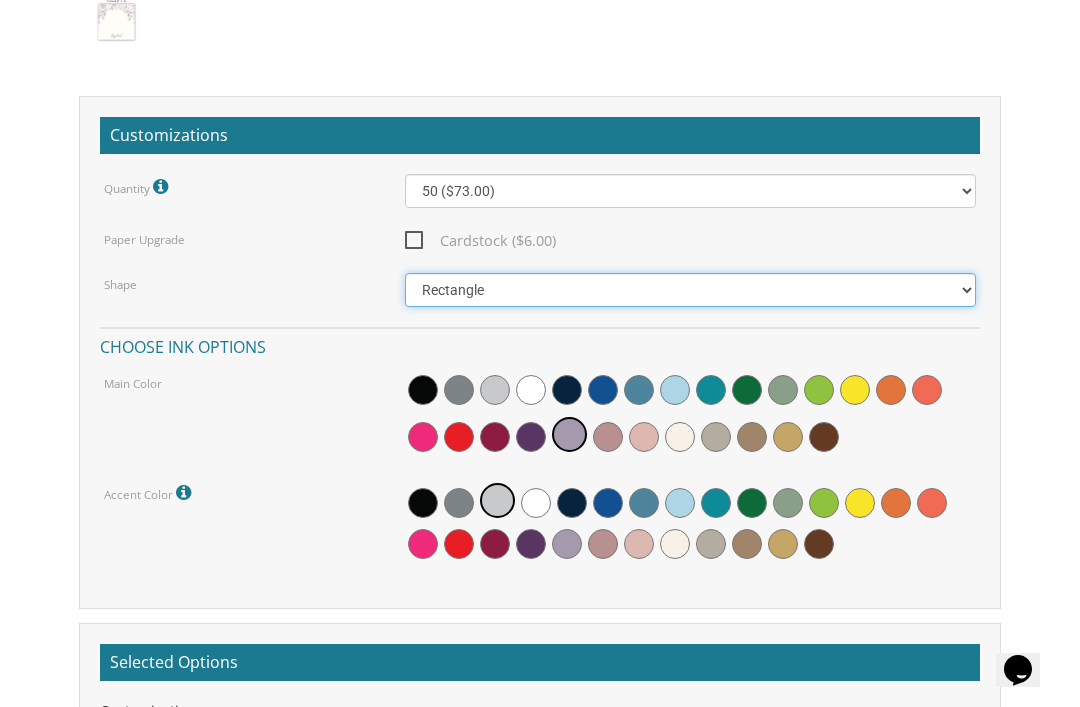 click on "Square Rectangle" at bounding box center [691, 290] 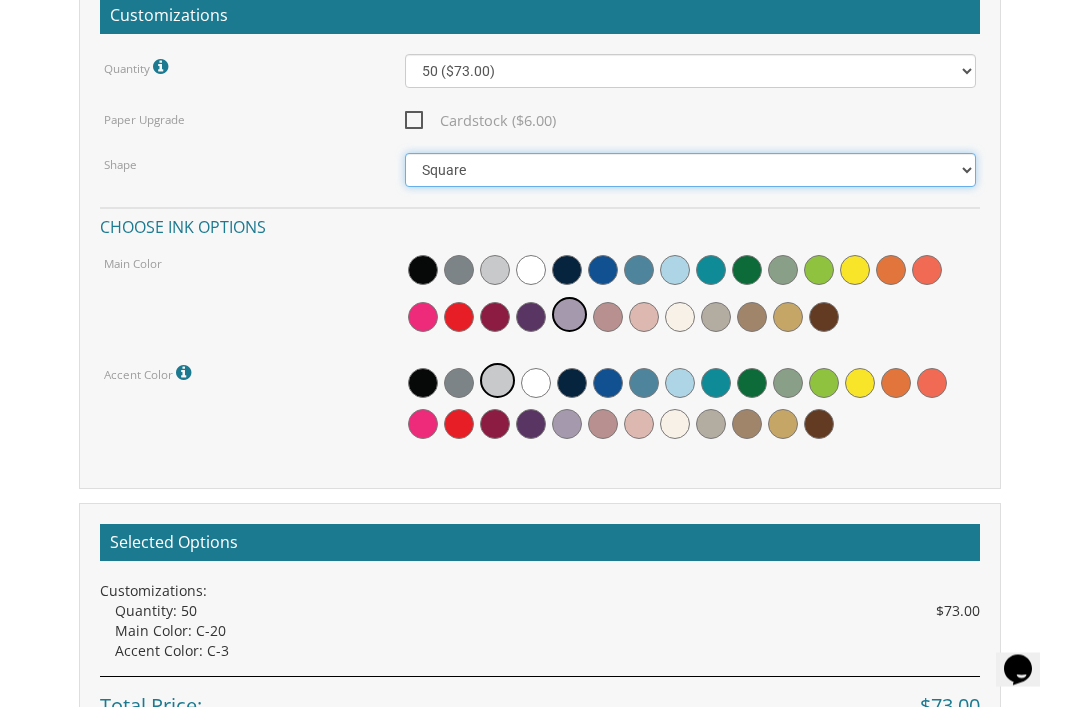 scroll, scrollTop: 2089, scrollLeft: 0, axis: vertical 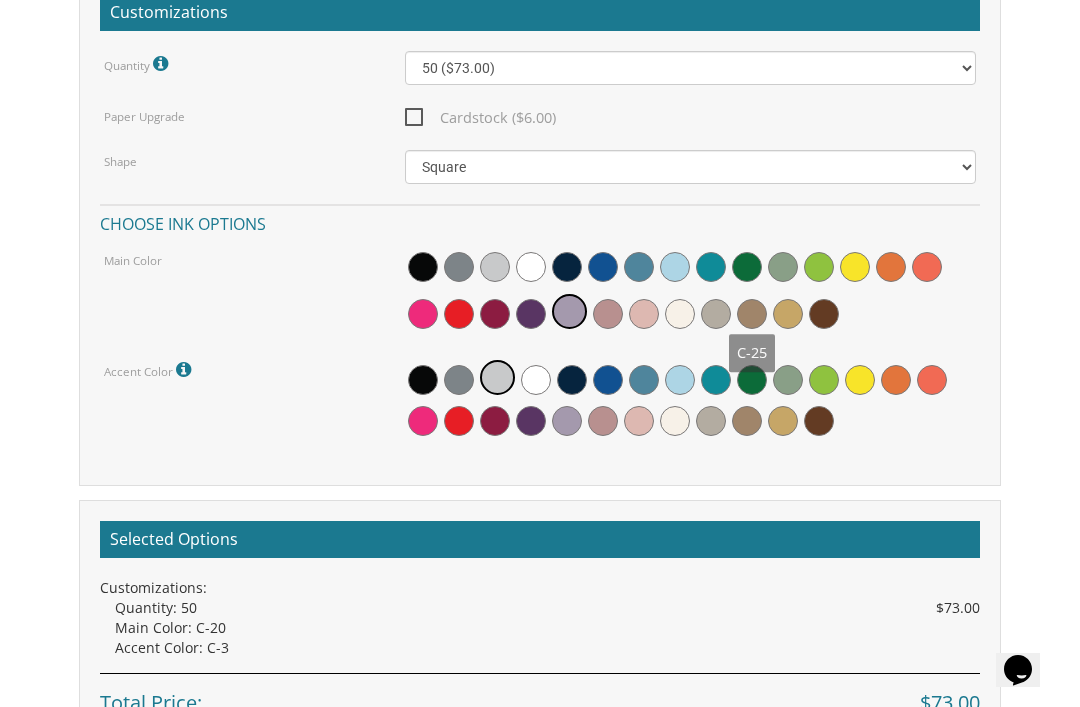 click at bounding box center [752, 314] 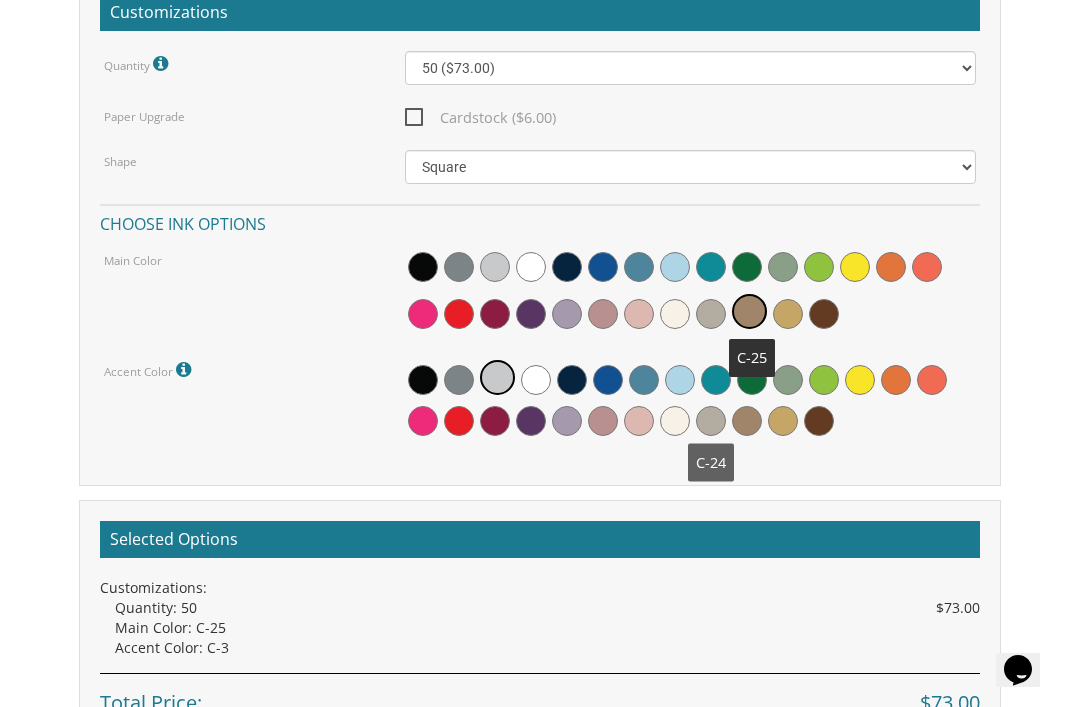 click at bounding box center (711, 421) 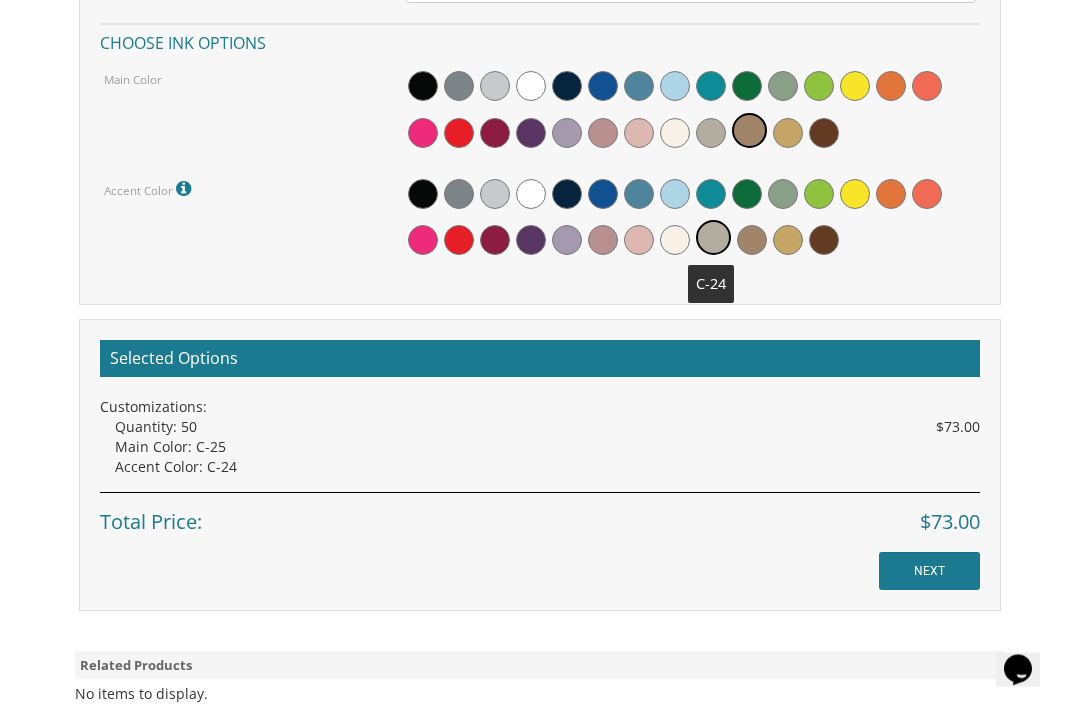 scroll, scrollTop: 2270, scrollLeft: 0, axis: vertical 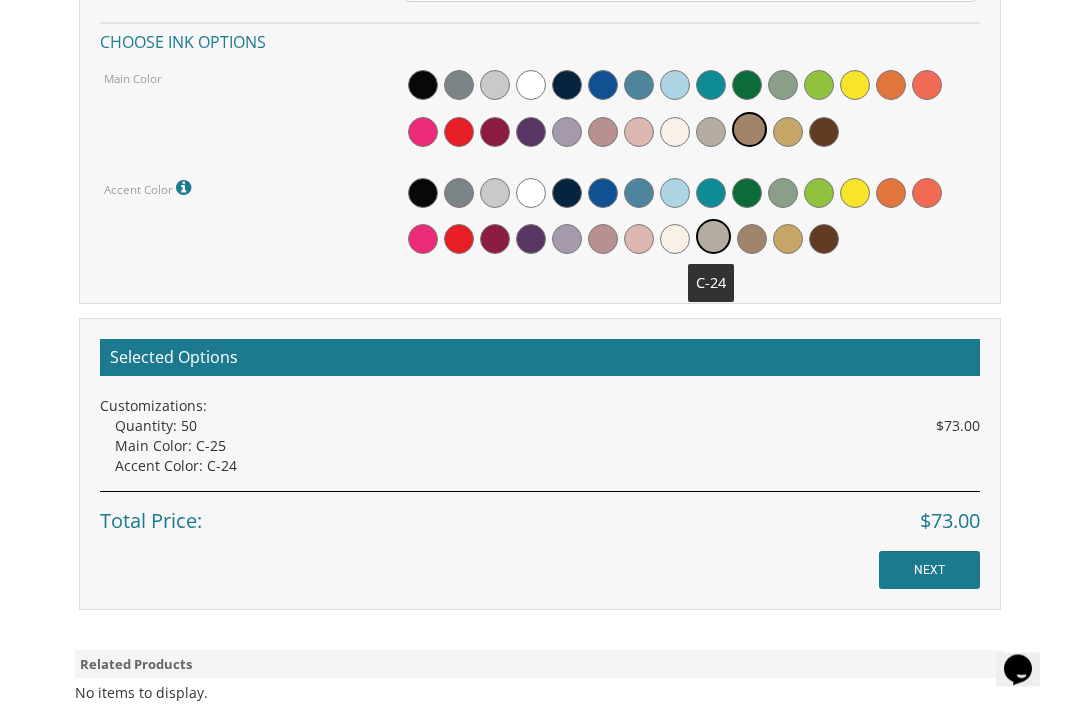 click on "NEXT" at bounding box center (929, 571) 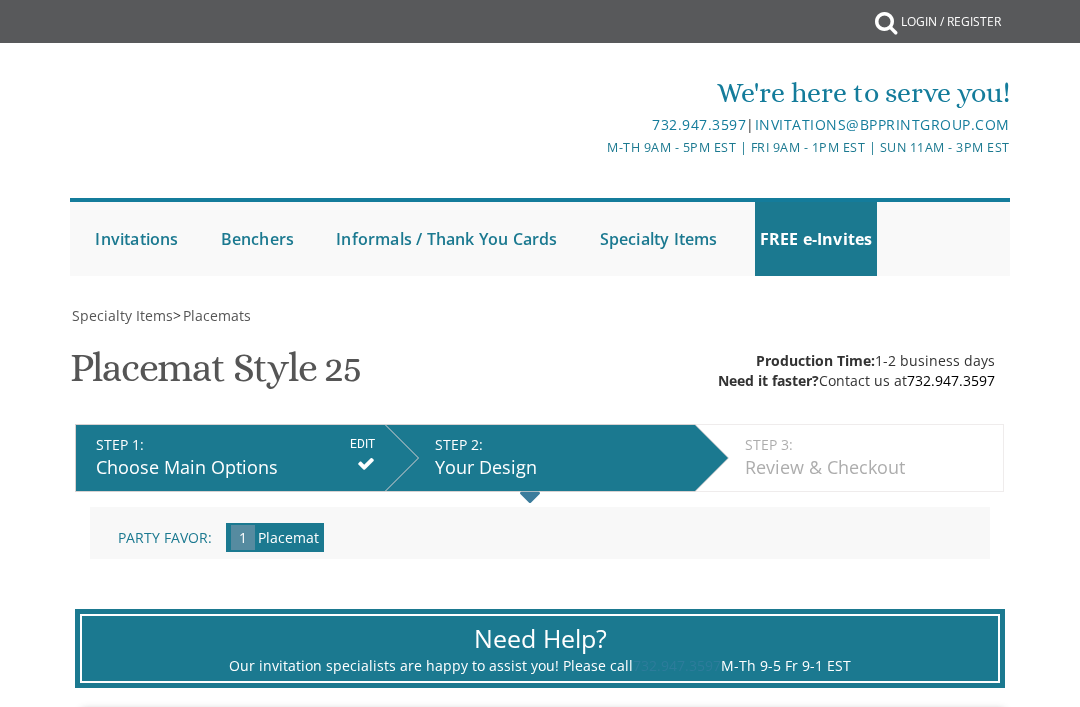 scroll, scrollTop: 0, scrollLeft: 0, axis: both 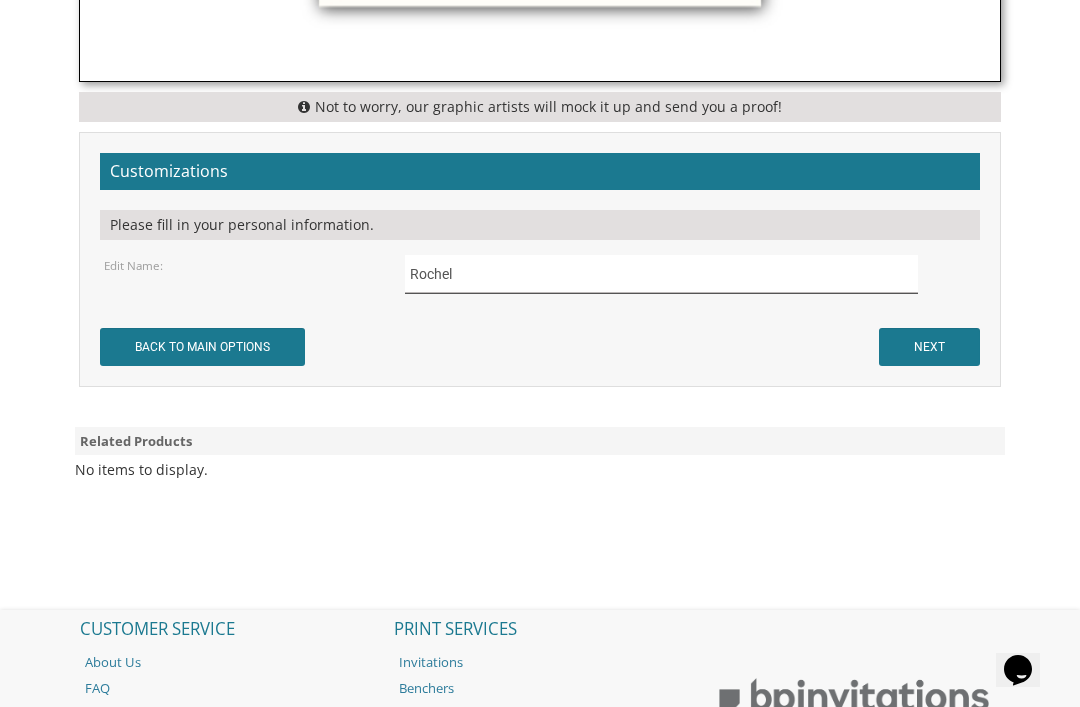click on "Rochel" at bounding box center [661, 273] 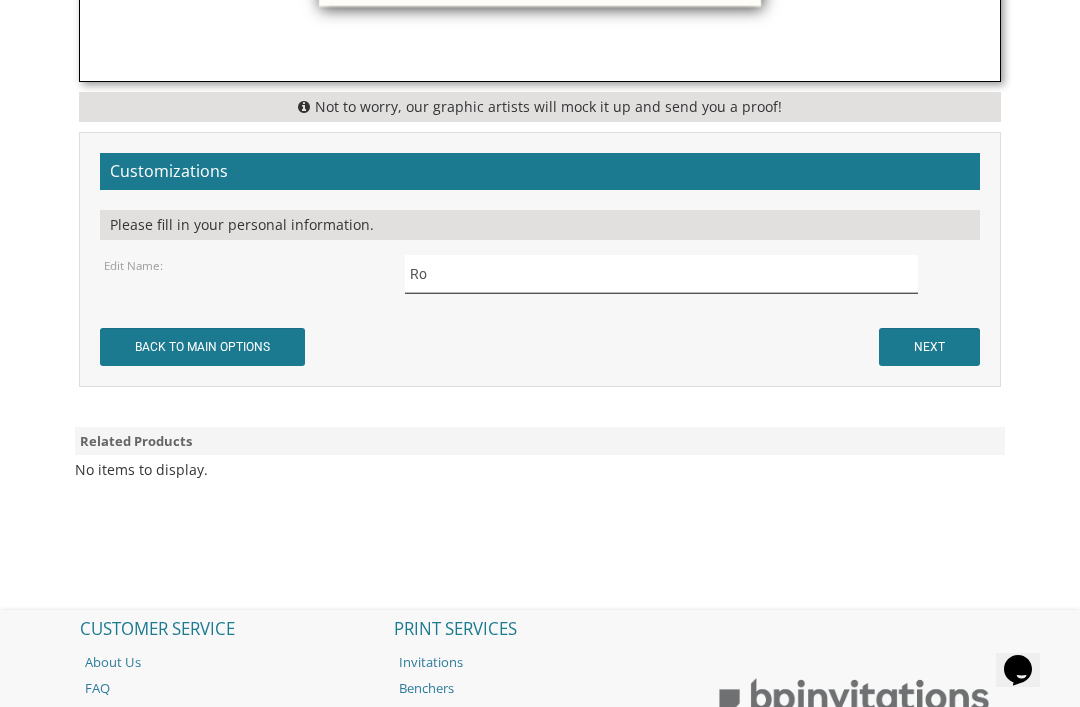 type on "R" 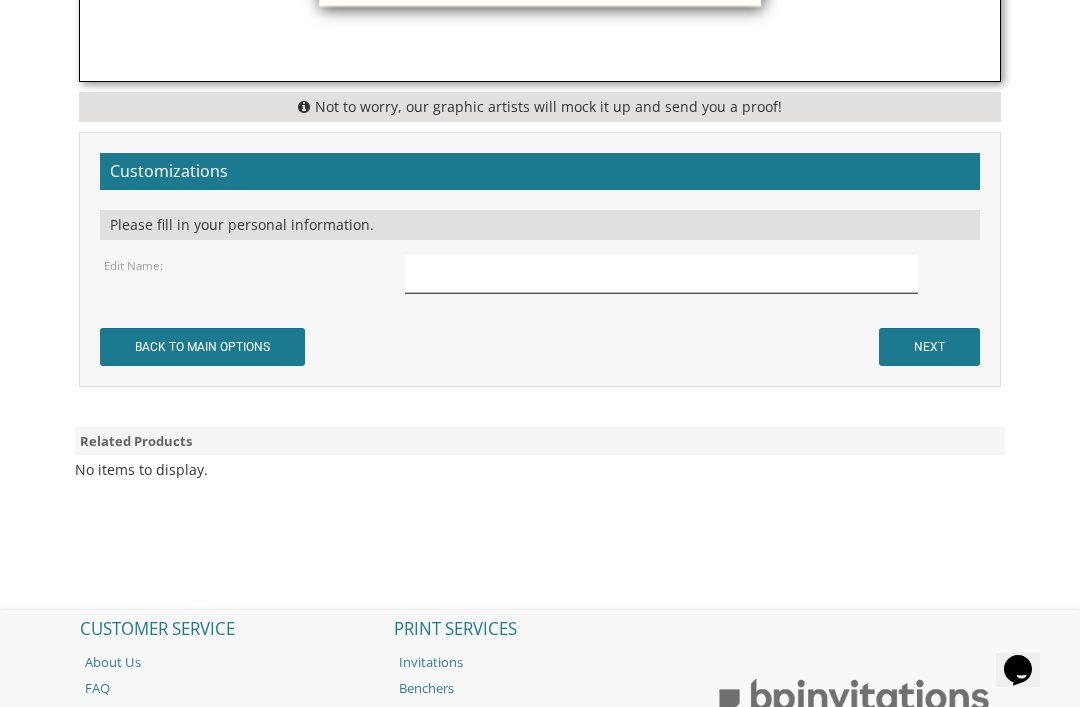 type on "B" 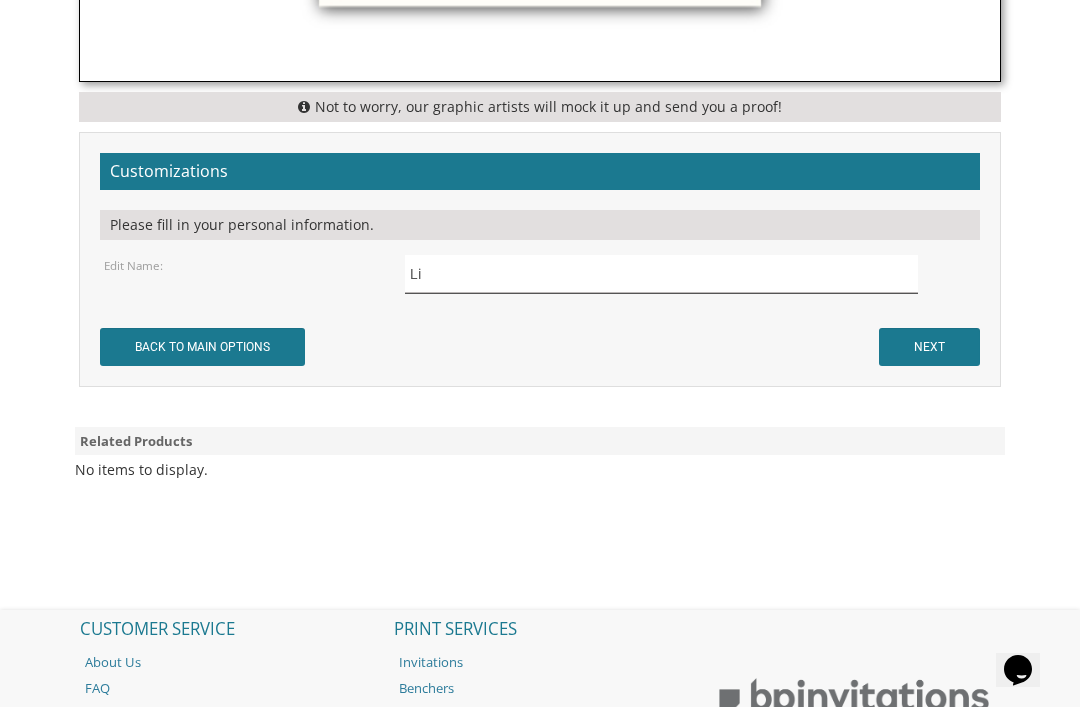 type on "L" 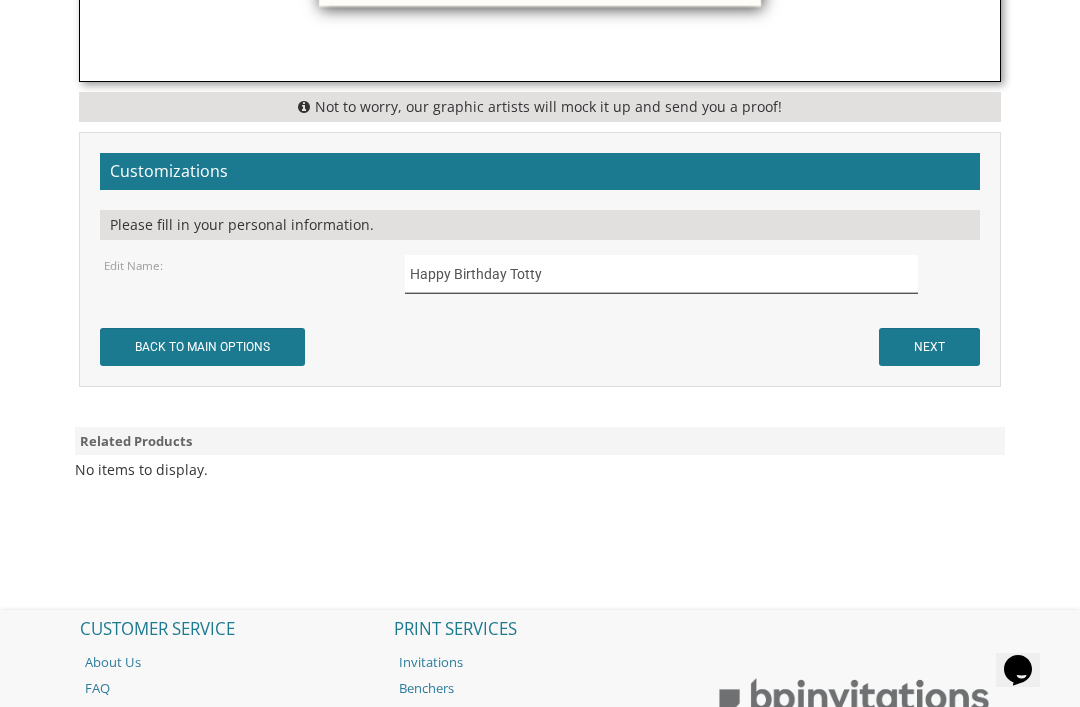 type on "Happy Birthday Totty" 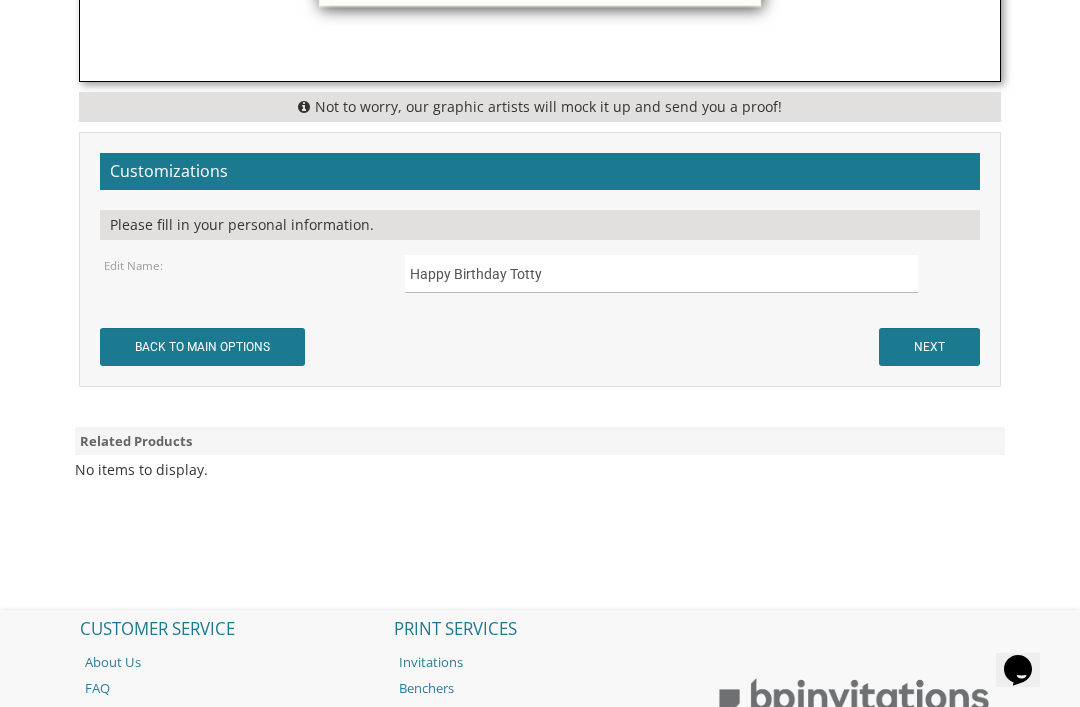 click on "NEXT" at bounding box center [929, 347] 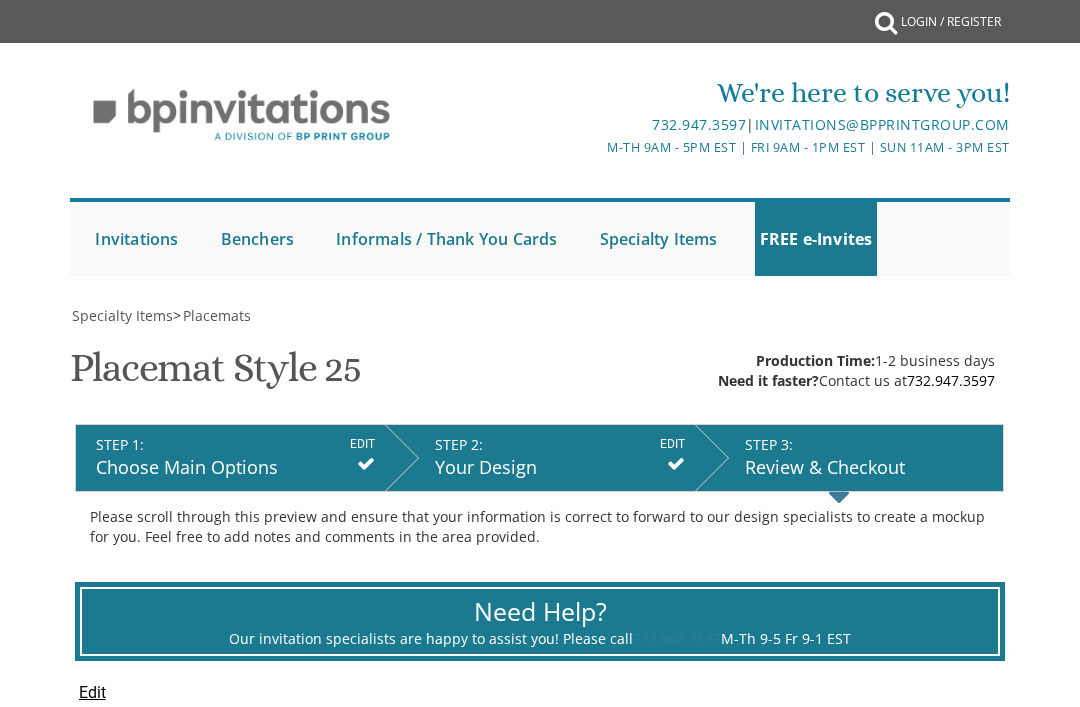scroll, scrollTop: 0, scrollLeft: 0, axis: both 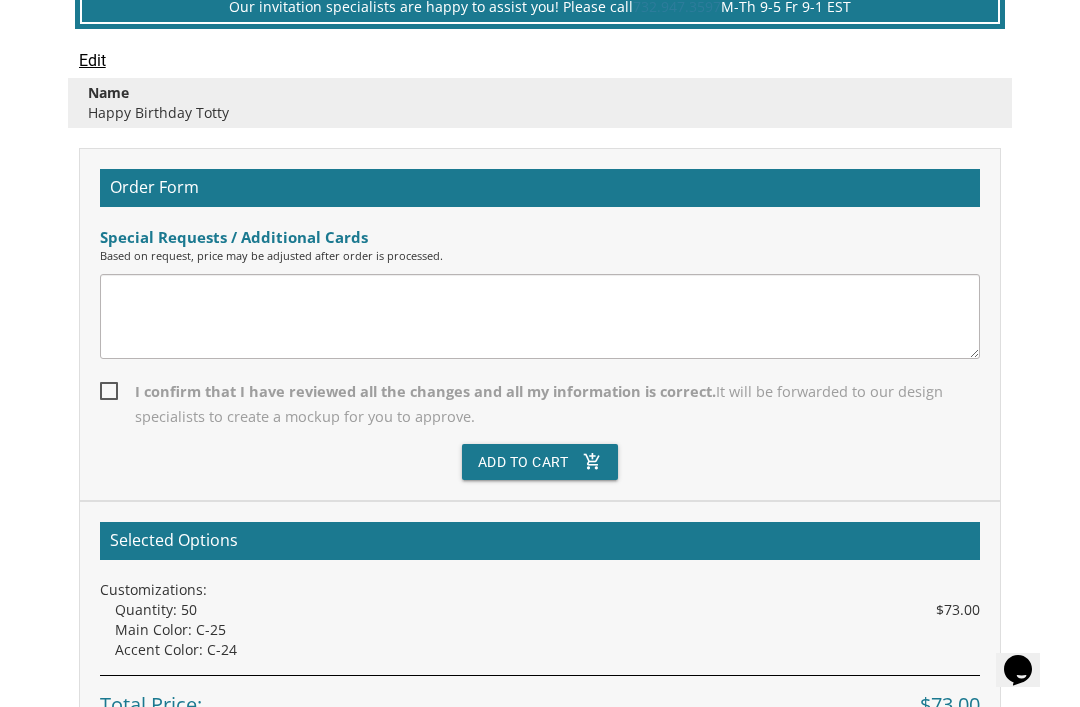 click on "I confirm that I have reviewed all the changes and all my information is correct.   It will be forwarded to our design specialists to create a mockup for you to approve." at bounding box center (540, 404) 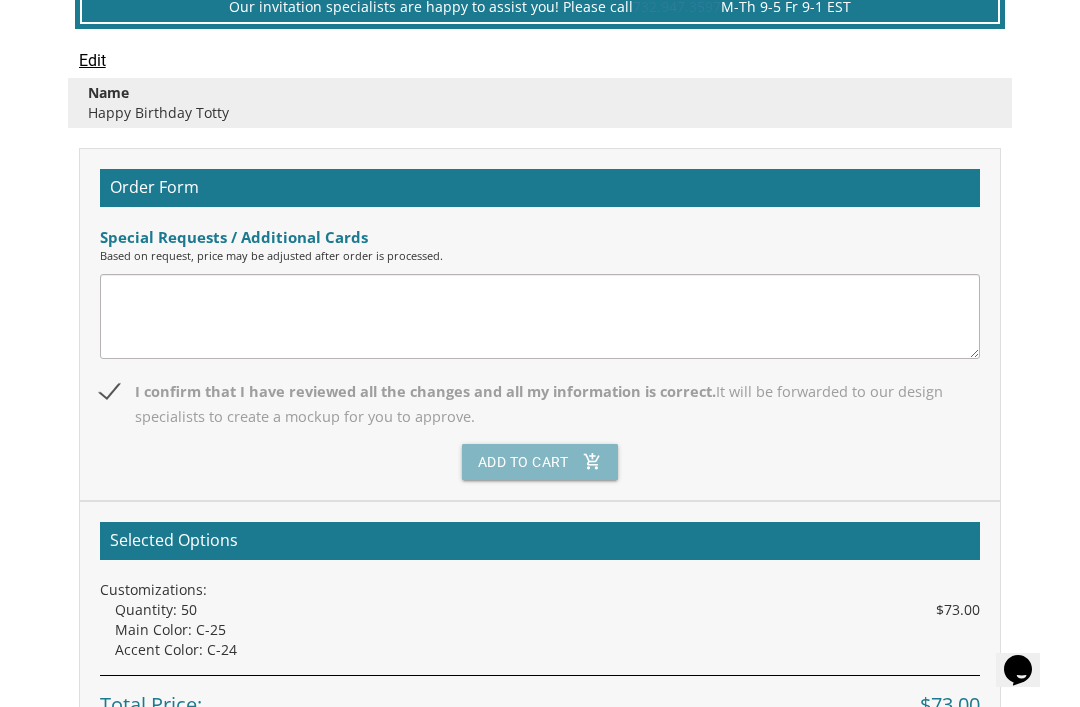 click on "Add To Cart
add_shopping_cart" at bounding box center (540, 462) 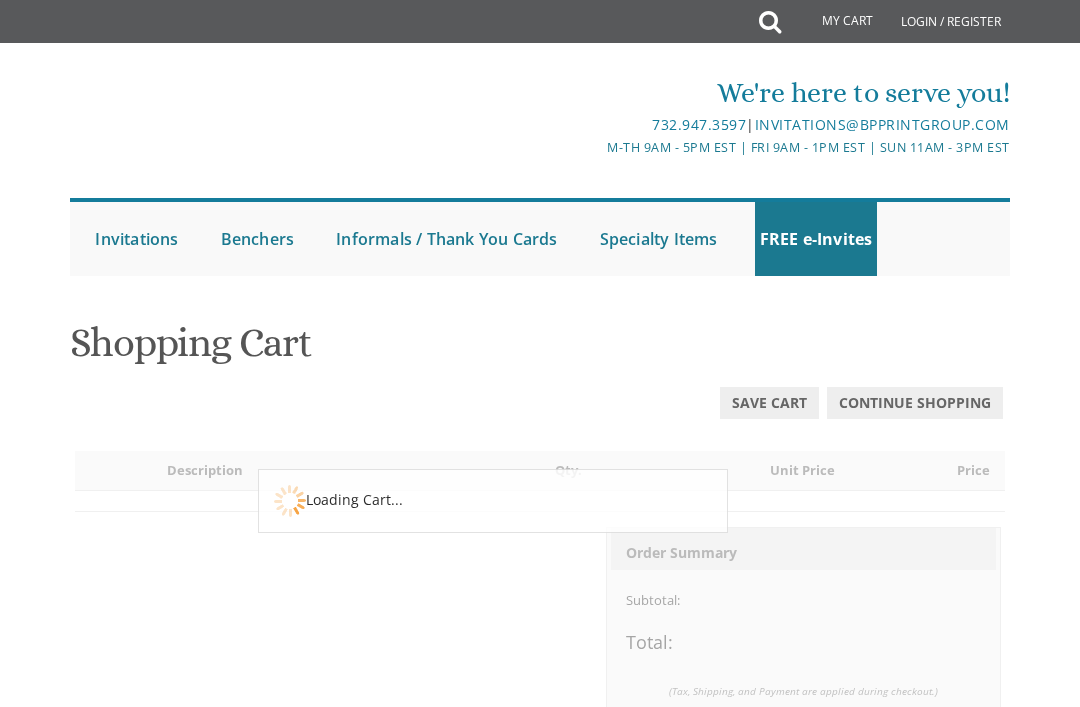 scroll, scrollTop: 0, scrollLeft: 0, axis: both 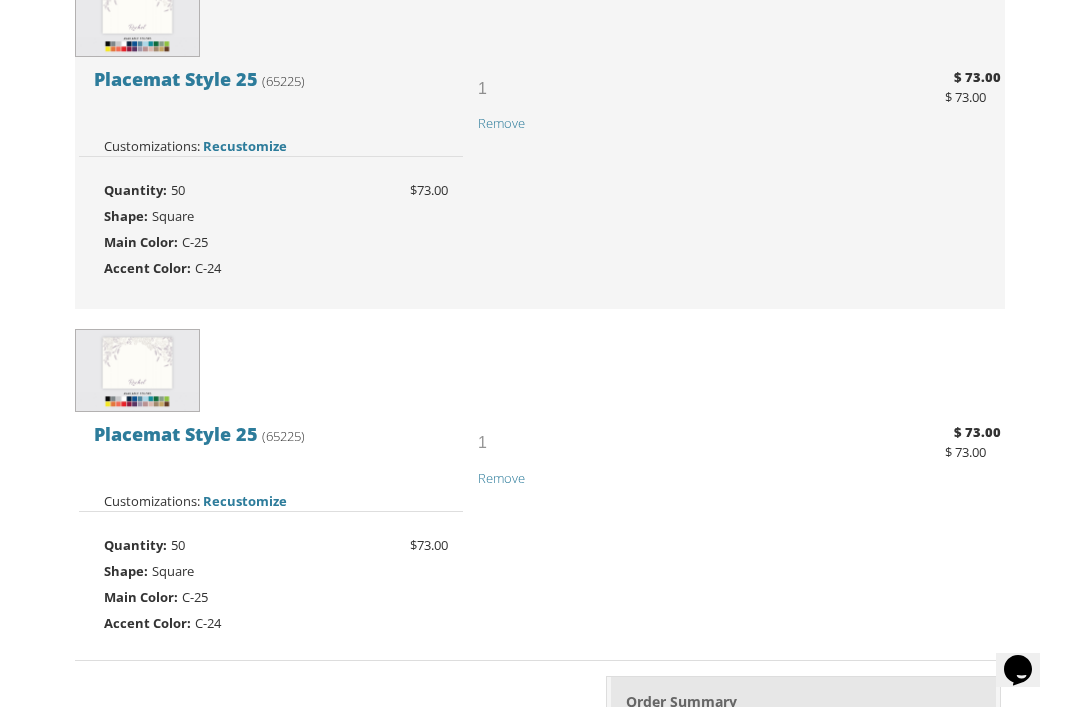 click on "Remove" at bounding box center (501, 478) 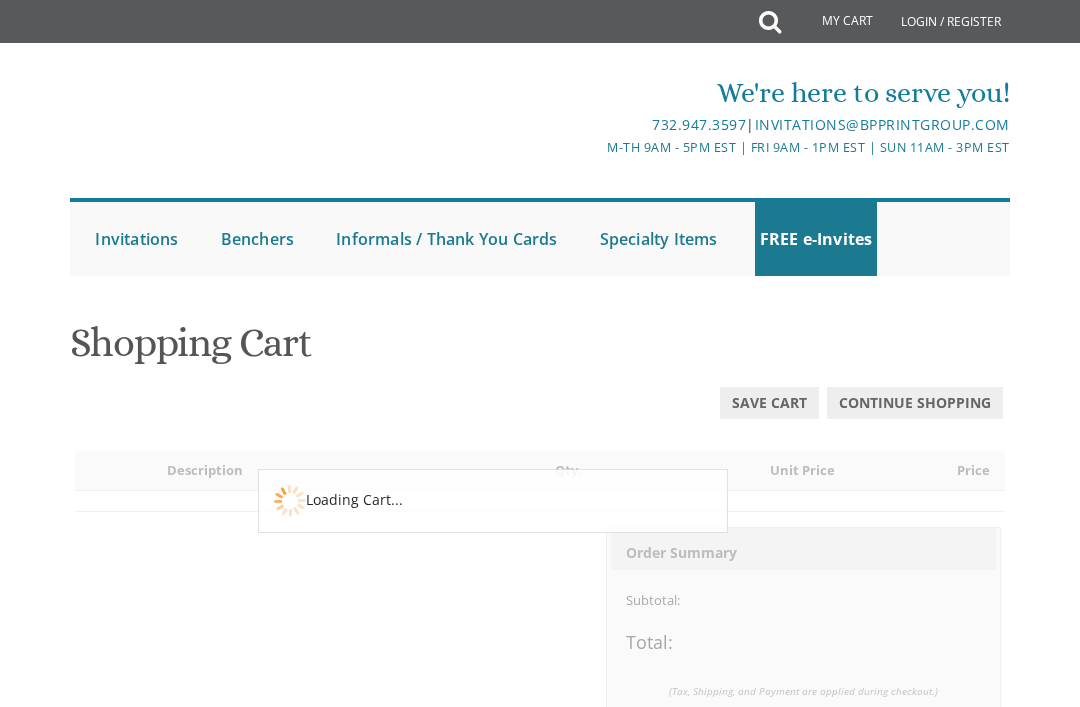 scroll, scrollTop: 0, scrollLeft: 0, axis: both 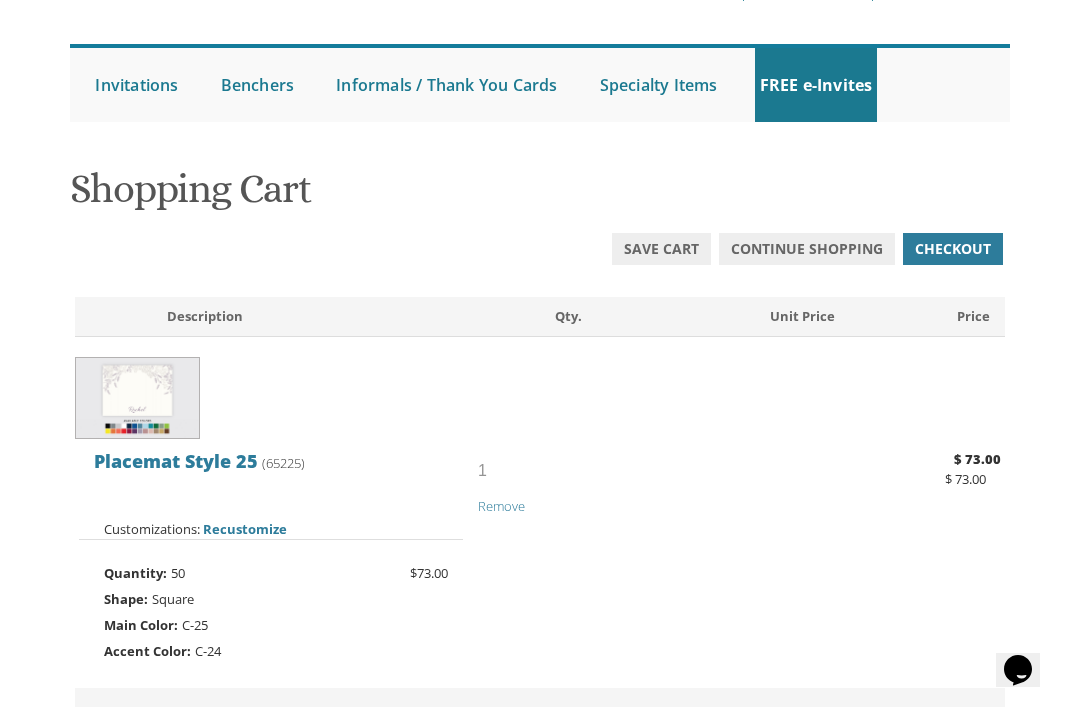 click on "Remove" at bounding box center (501, 506) 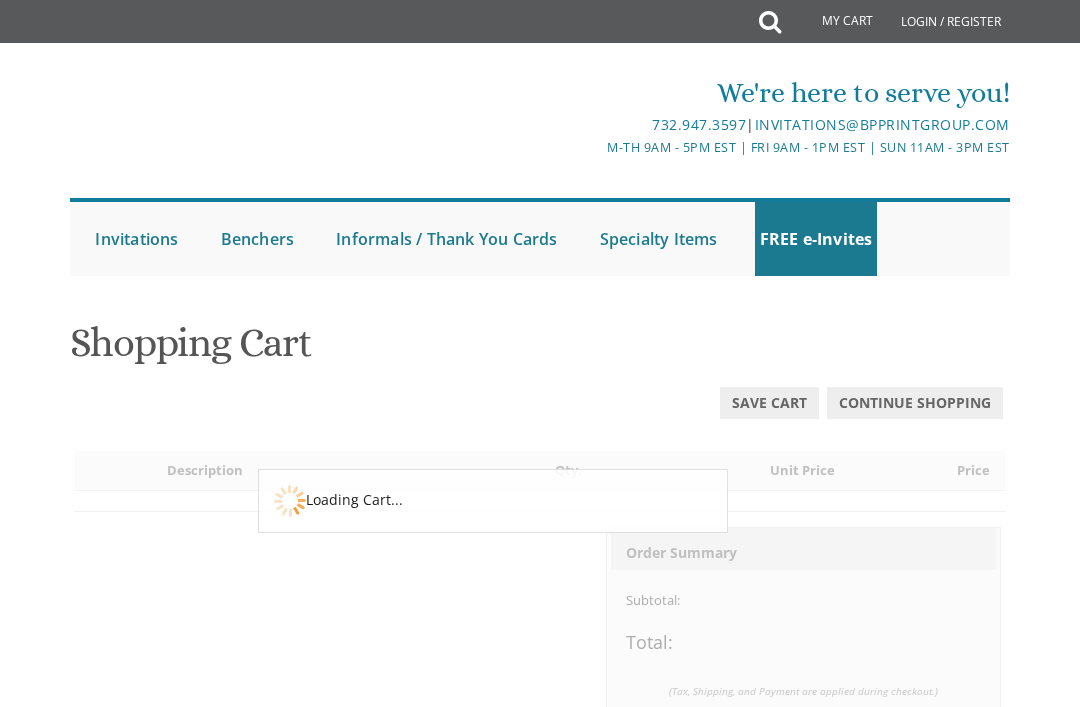 scroll, scrollTop: 0, scrollLeft: 0, axis: both 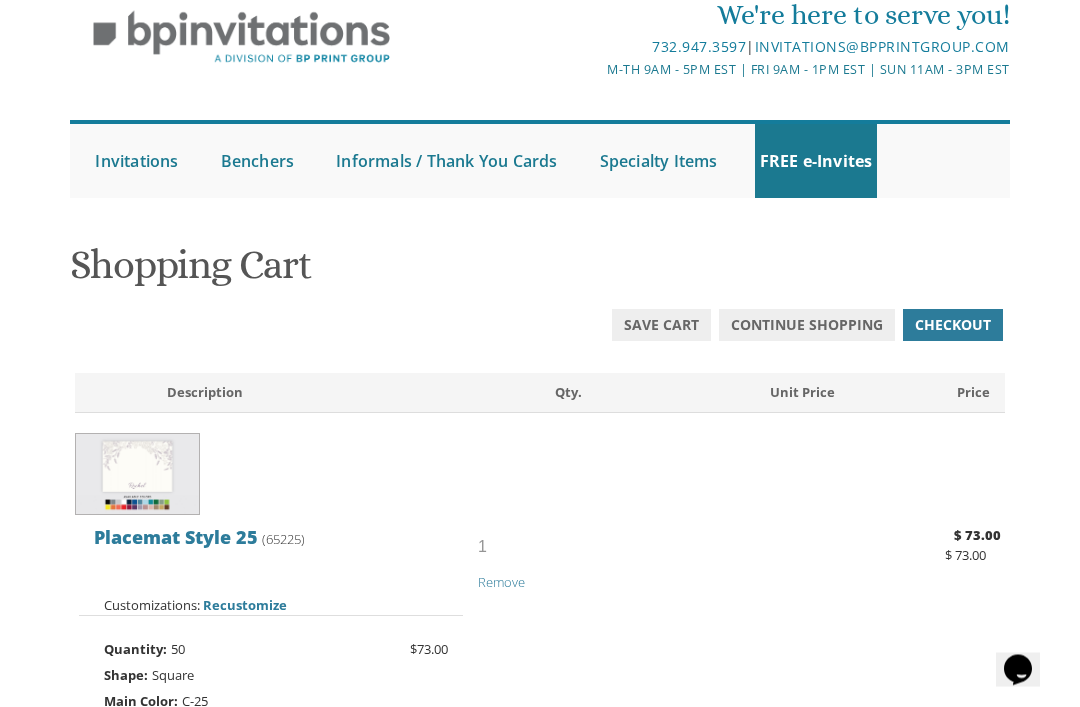 click on "Remove" at bounding box center (501, 583) 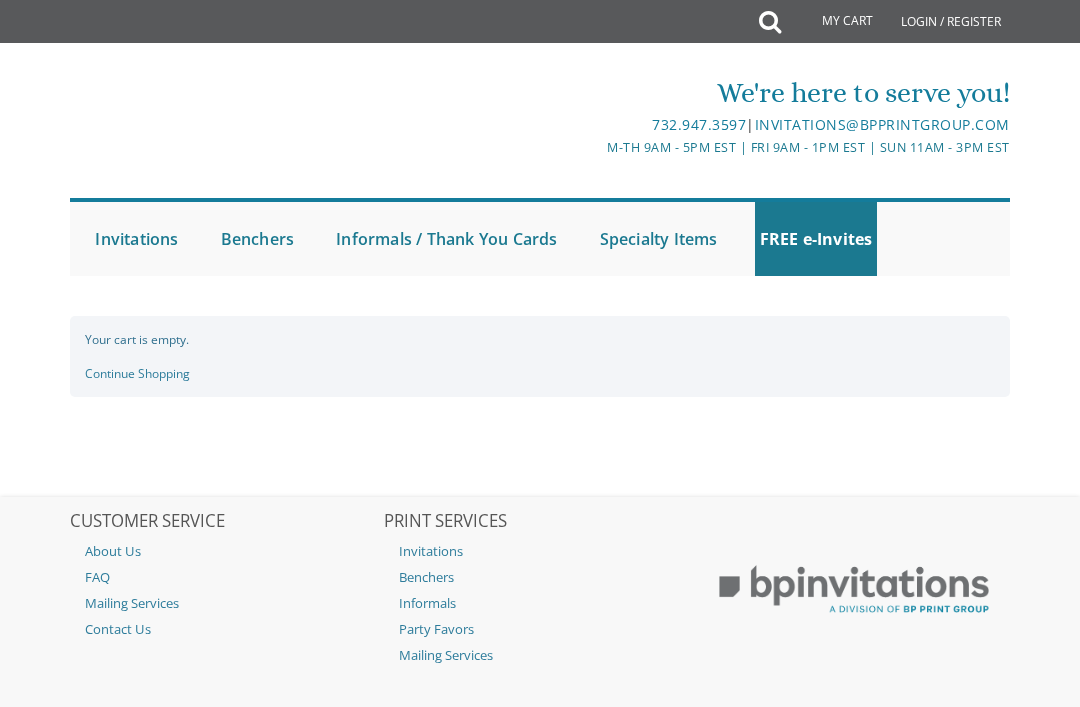 scroll, scrollTop: 0, scrollLeft: 0, axis: both 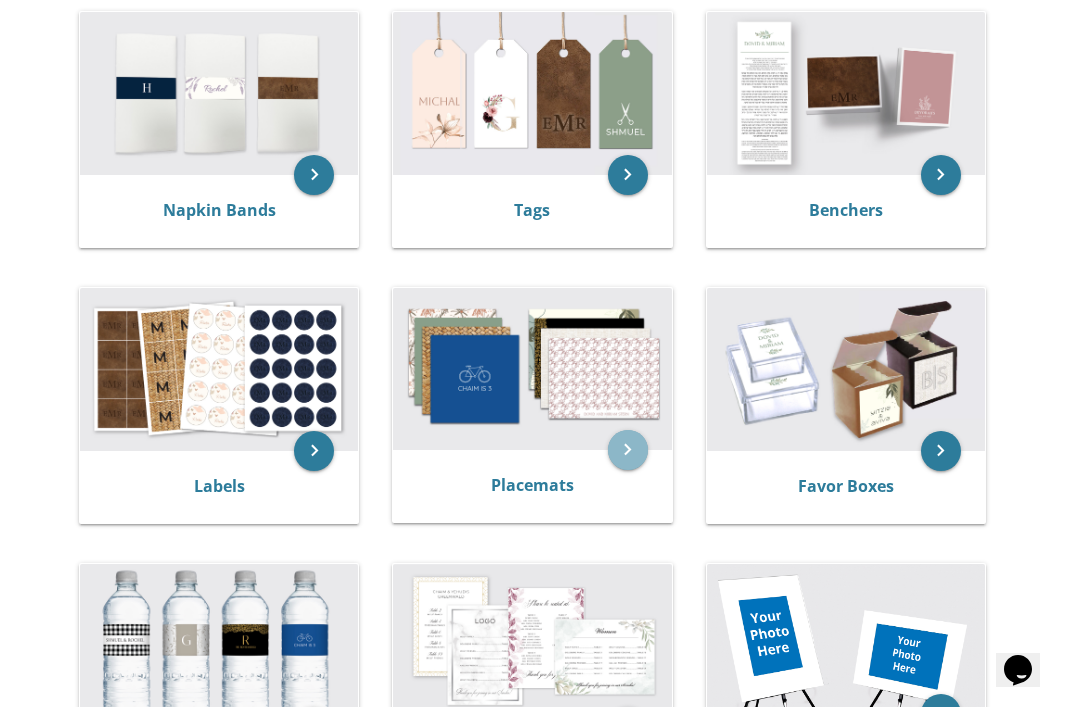 click on "keyboard_arrow_right" at bounding box center [628, 450] 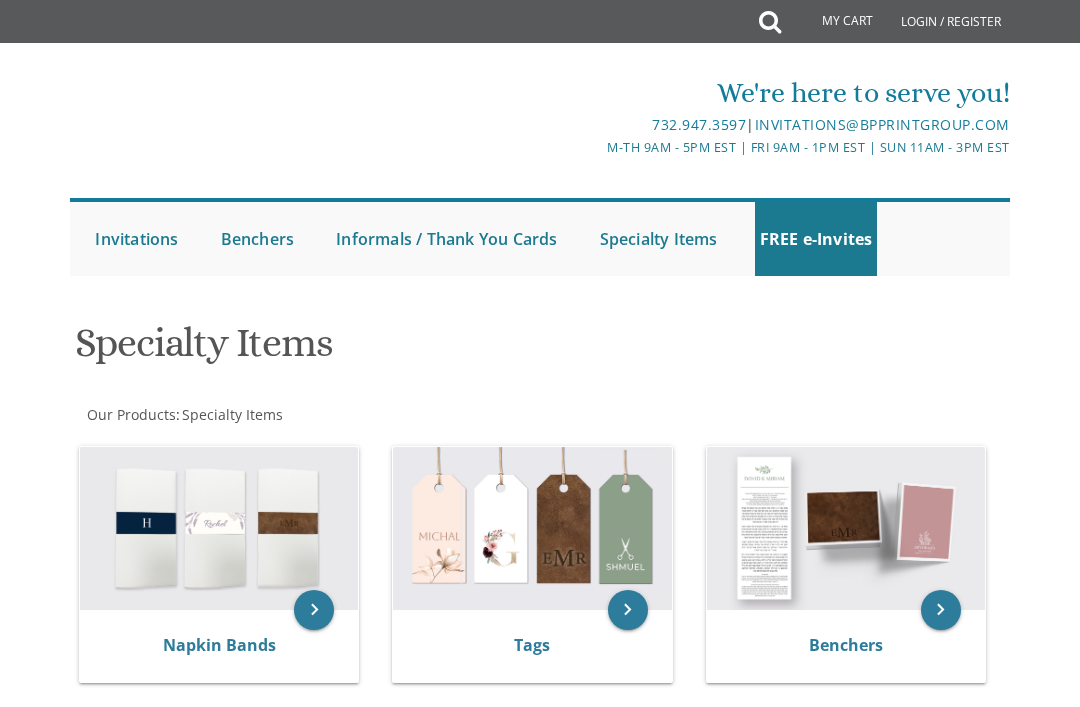 scroll, scrollTop: 0, scrollLeft: 0, axis: both 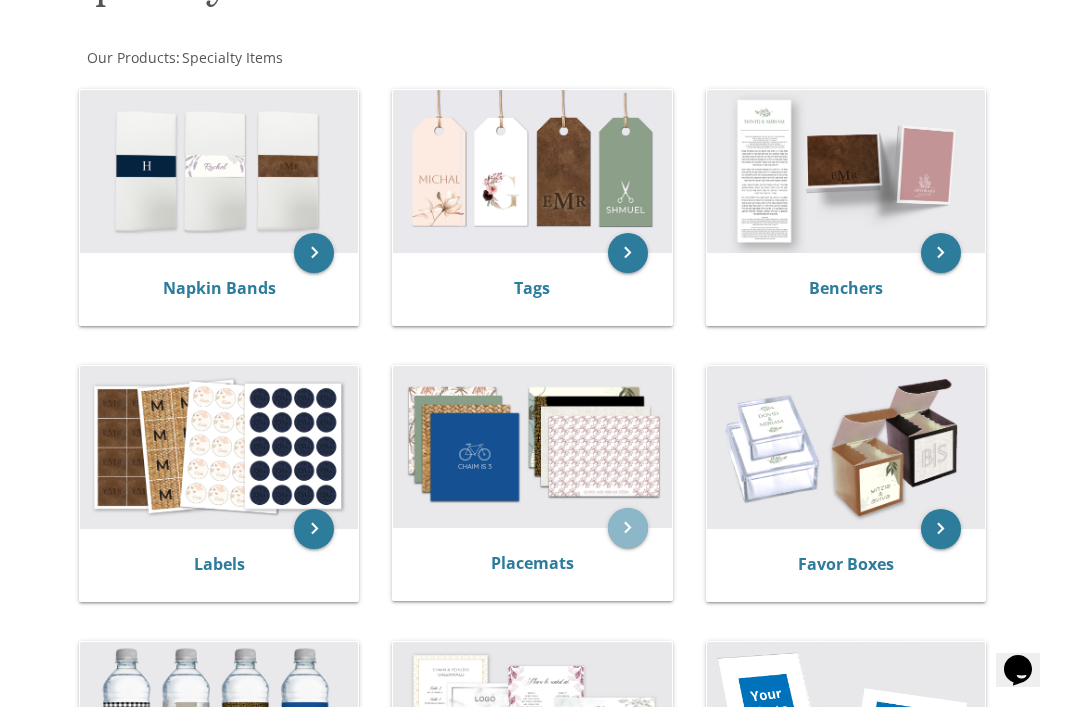 click on "keyboard_arrow_right" at bounding box center [628, 528] 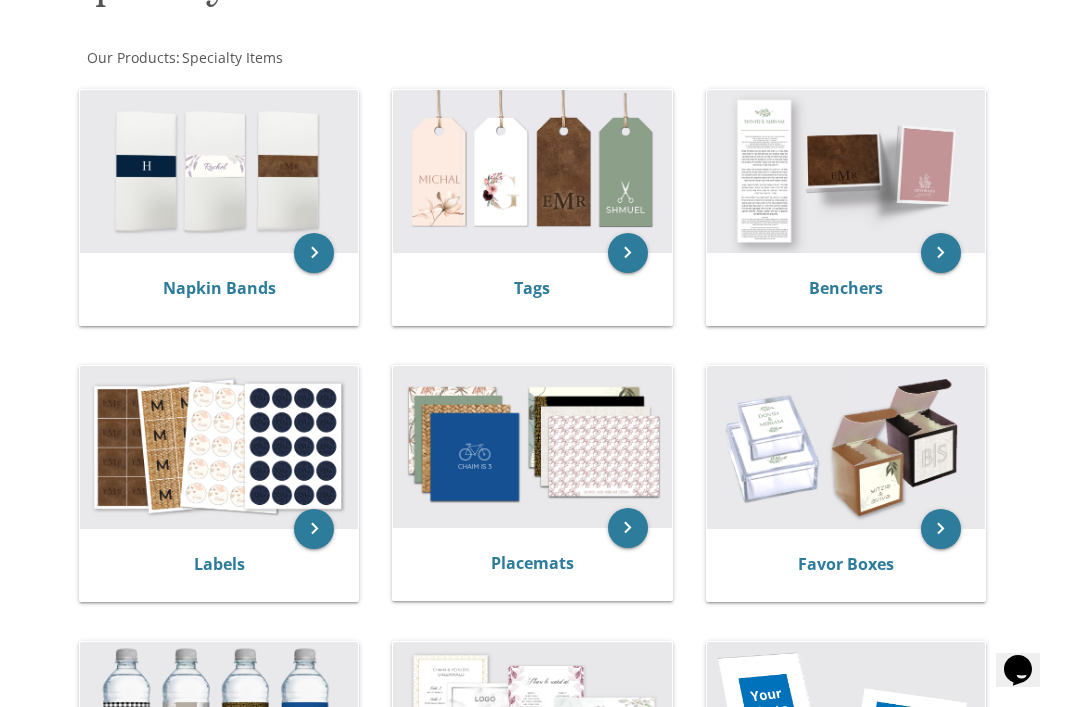 click on "keyboard_arrow_right" at bounding box center [628, 528] 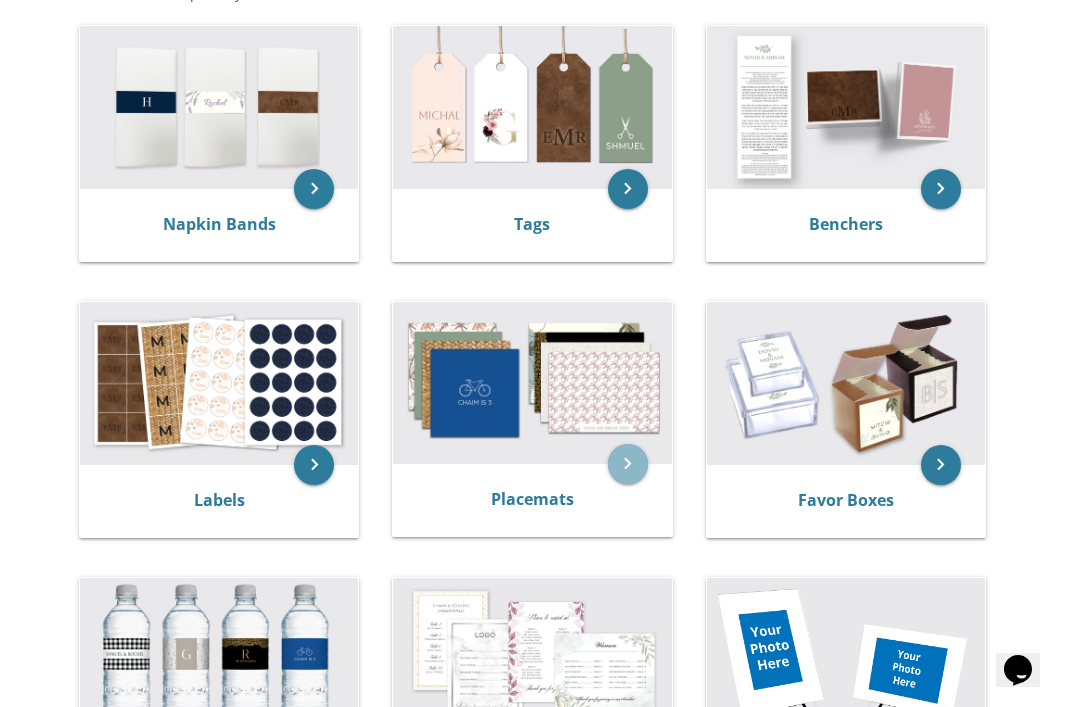 click on "keyboard_arrow_right" at bounding box center [628, 464] 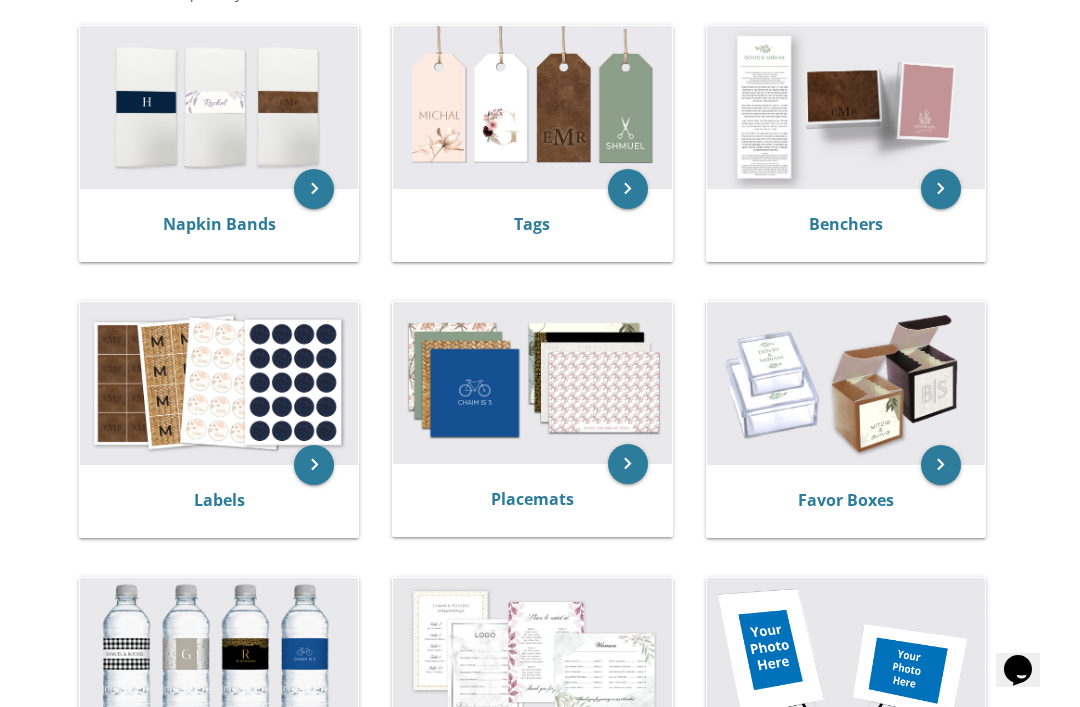 click on "keyboard_arrow_right
Tags" at bounding box center (539, 147) 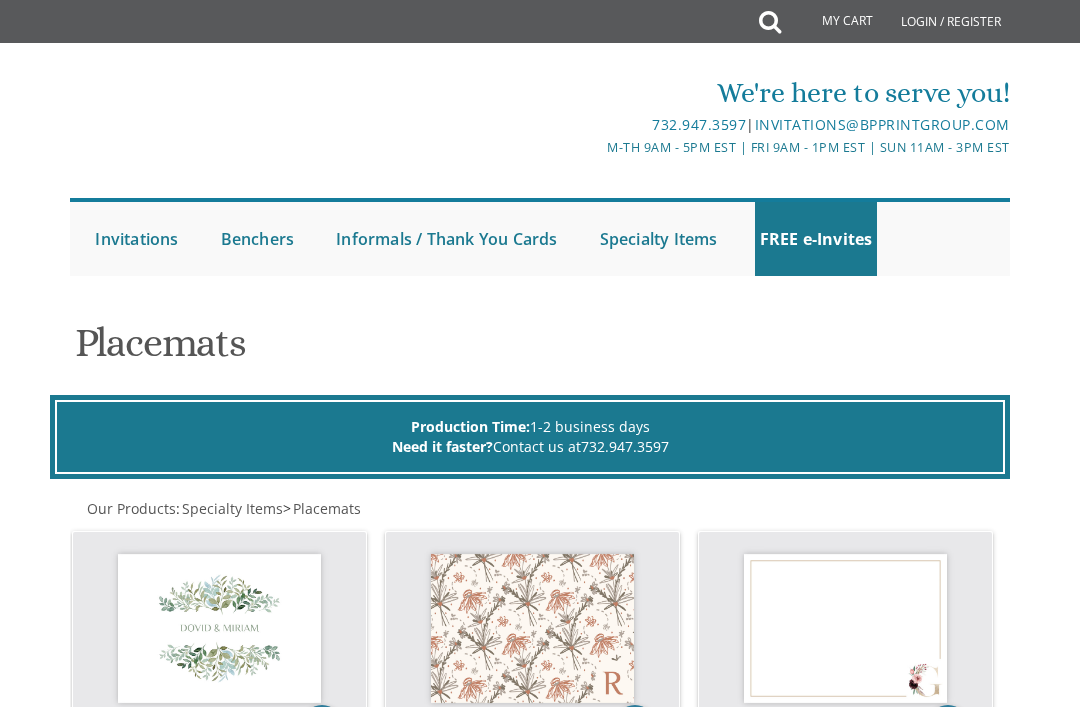 scroll, scrollTop: 0, scrollLeft: 0, axis: both 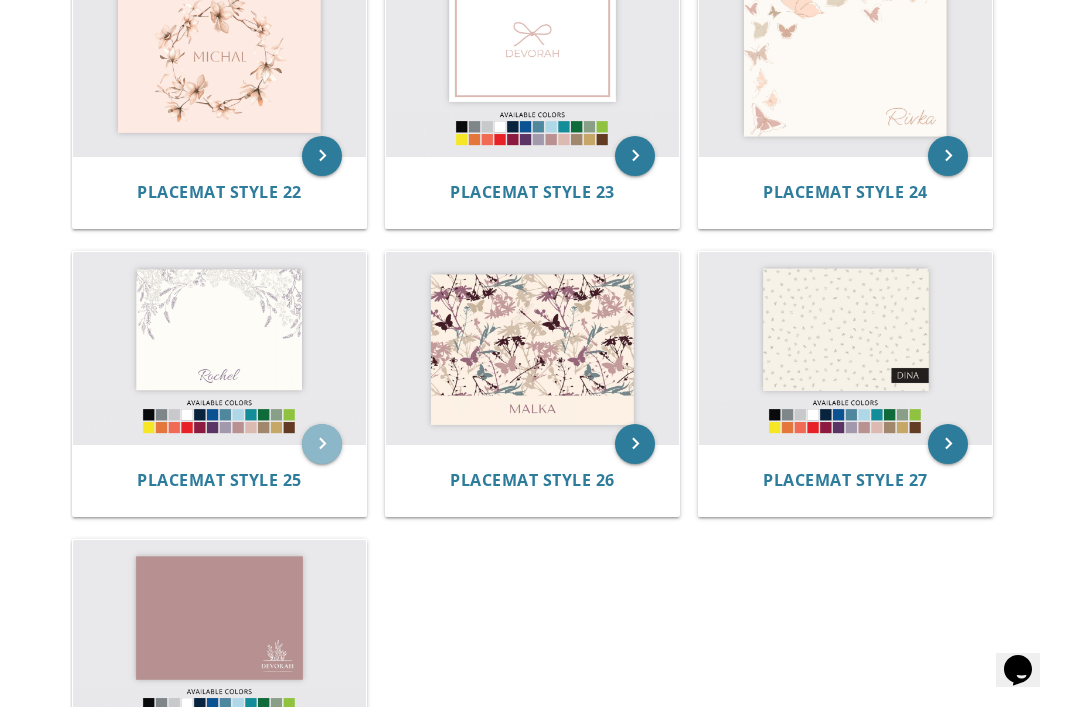 click on "keyboard_arrow_right" at bounding box center (322, 444) 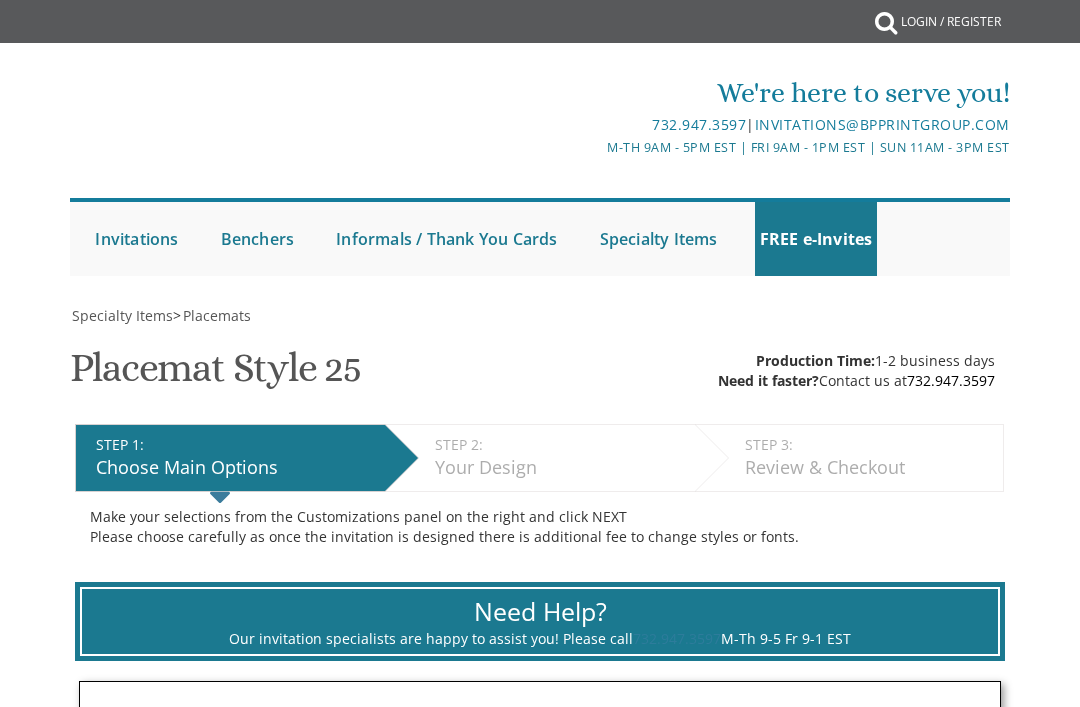 scroll, scrollTop: 510, scrollLeft: 0, axis: vertical 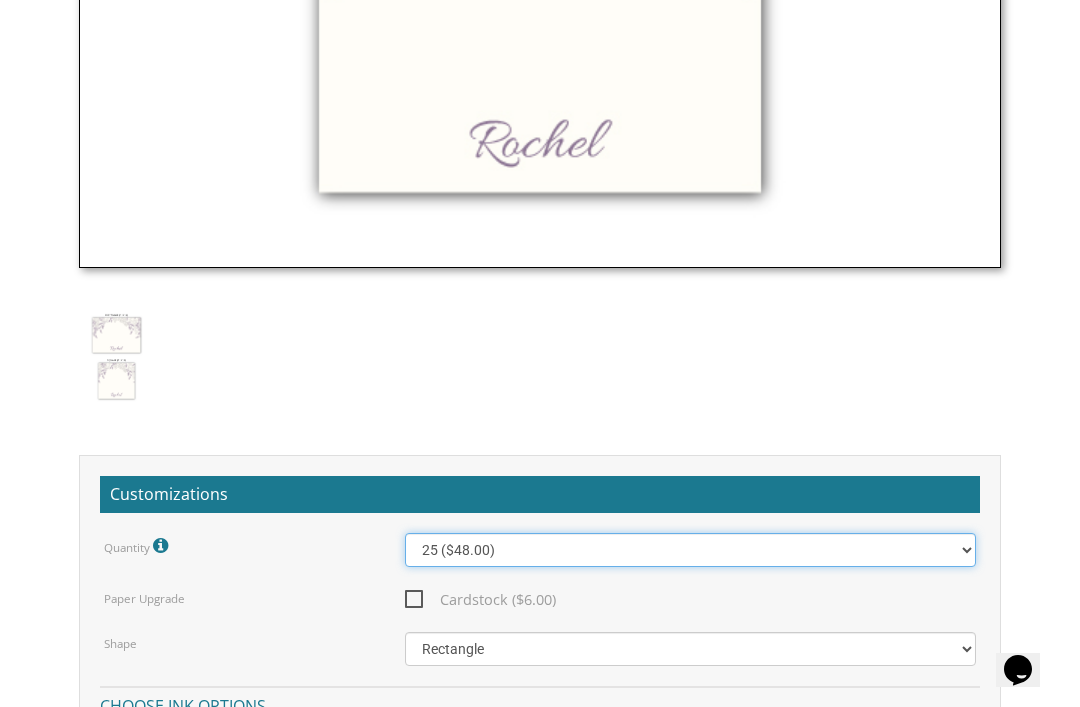 click on "25 ($48.00) 30 ($53.00) 35 ($58.00) 40 ($63.00) 45 ($68.00) 50 ($73.00) 55 ($78.00) 60 ($83.00) 65 ($88.00) 70 ($93.00) 75 ($98.00) 80 ($103.00) 85 ($108.00) 90 ($113.00) 95 ($118.00) 100 ($123.00)" at bounding box center [691, 550] 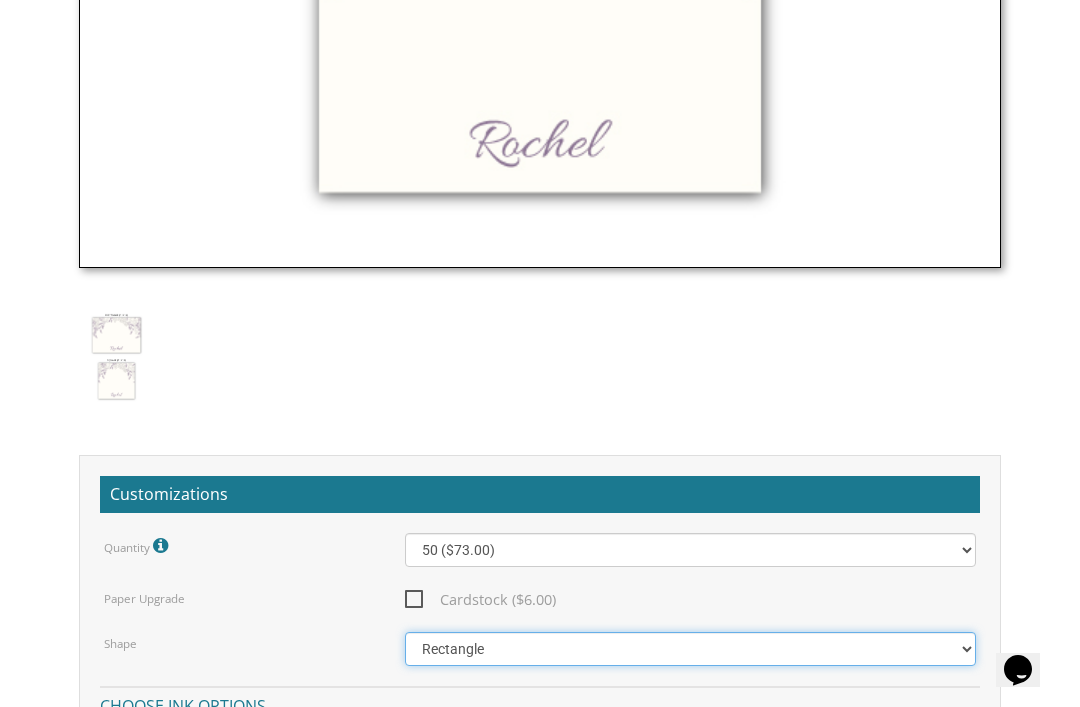 click on "Square Rectangle" at bounding box center (691, 649) 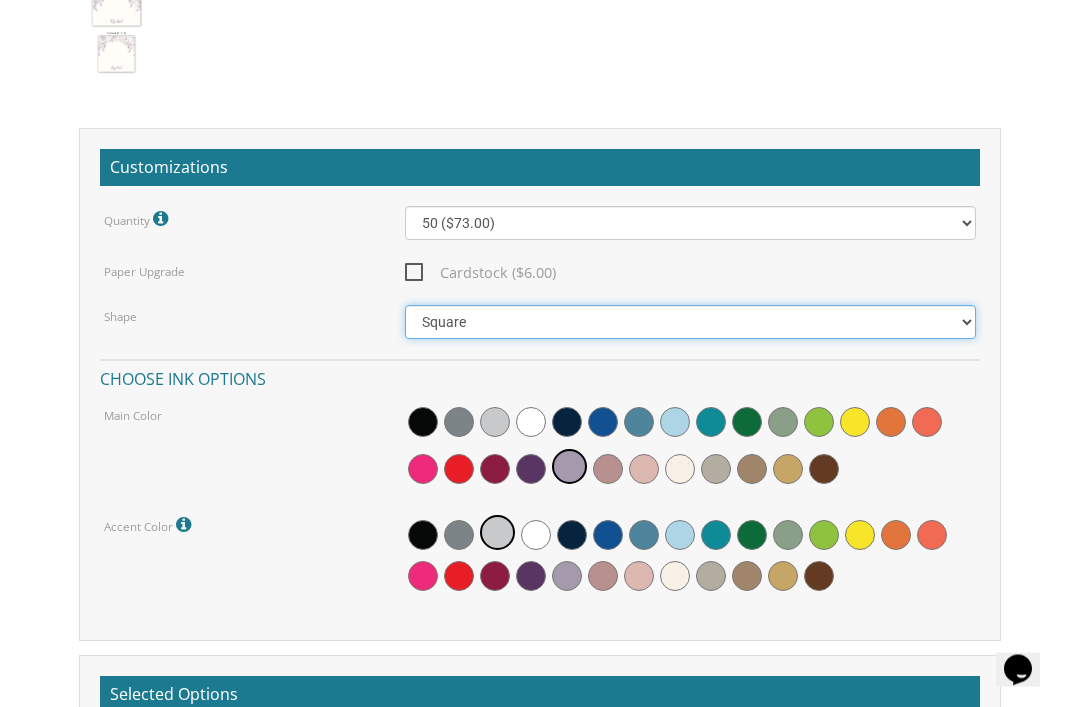 scroll, scrollTop: 1934, scrollLeft: 0, axis: vertical 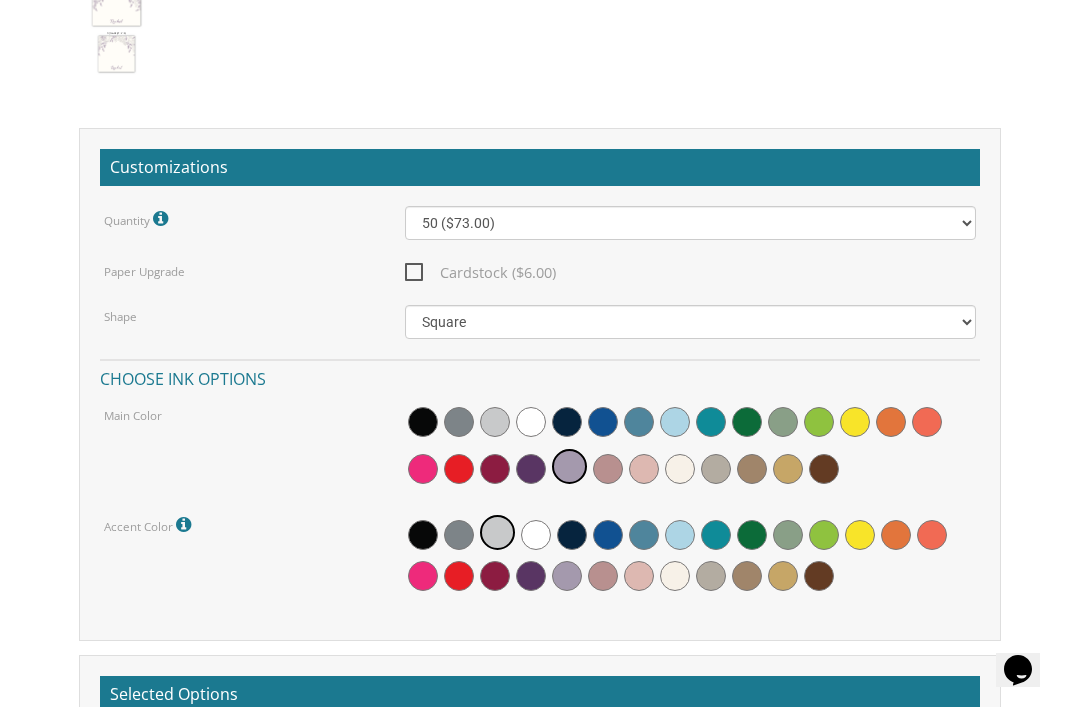 click at bounding box center (752, 469) 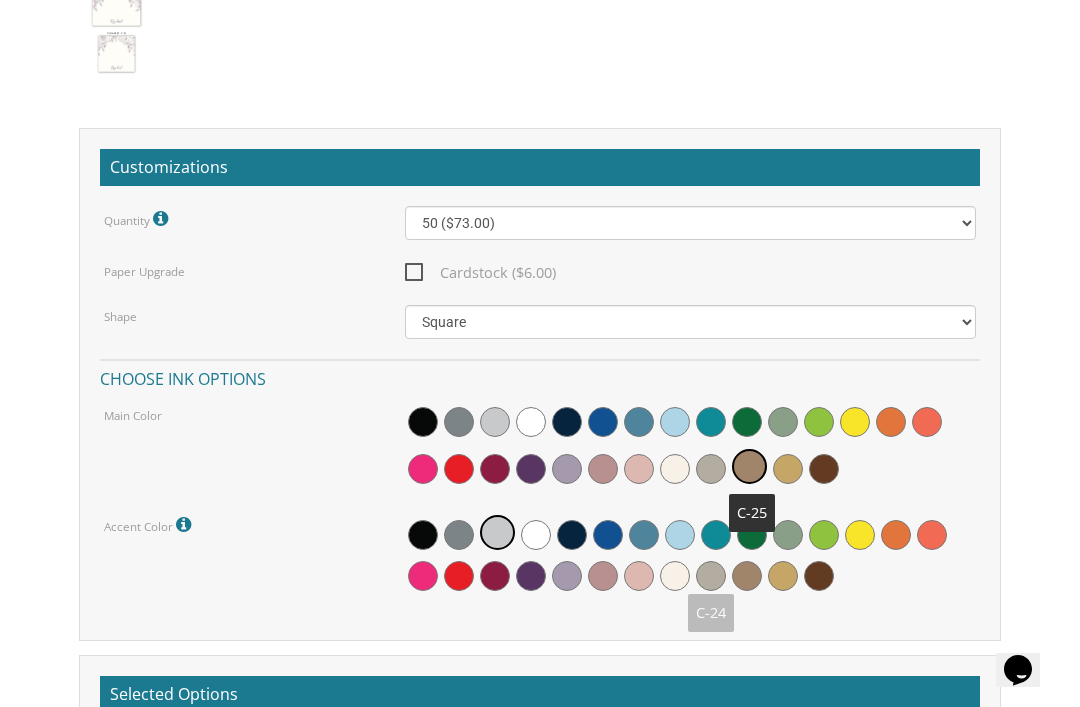 click at bounding box center (711, 576) 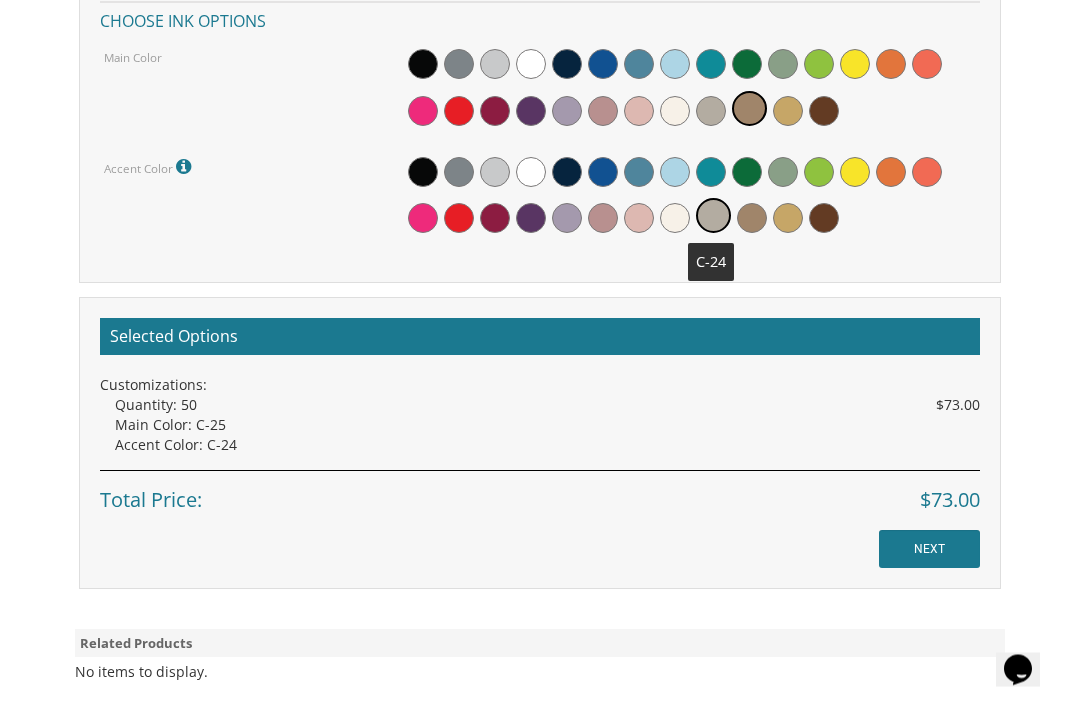 scroll, scrollTop: 2292, scrollLeft: 0, axis: vertical 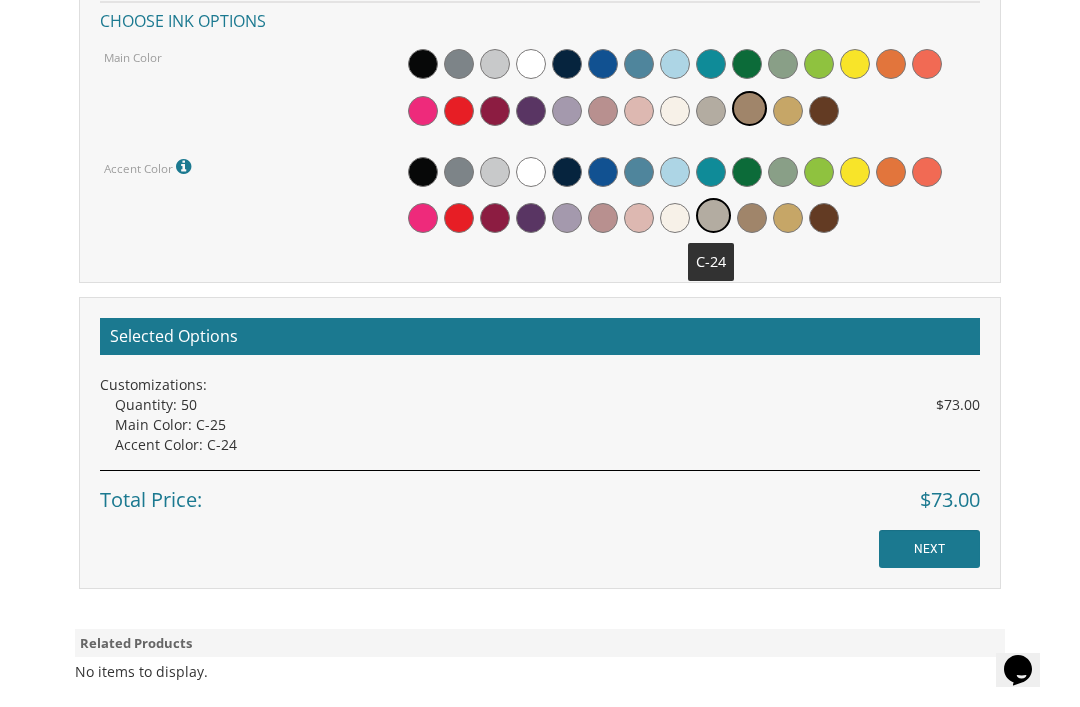 click on "NEXT" at bounding box center [929, 549] 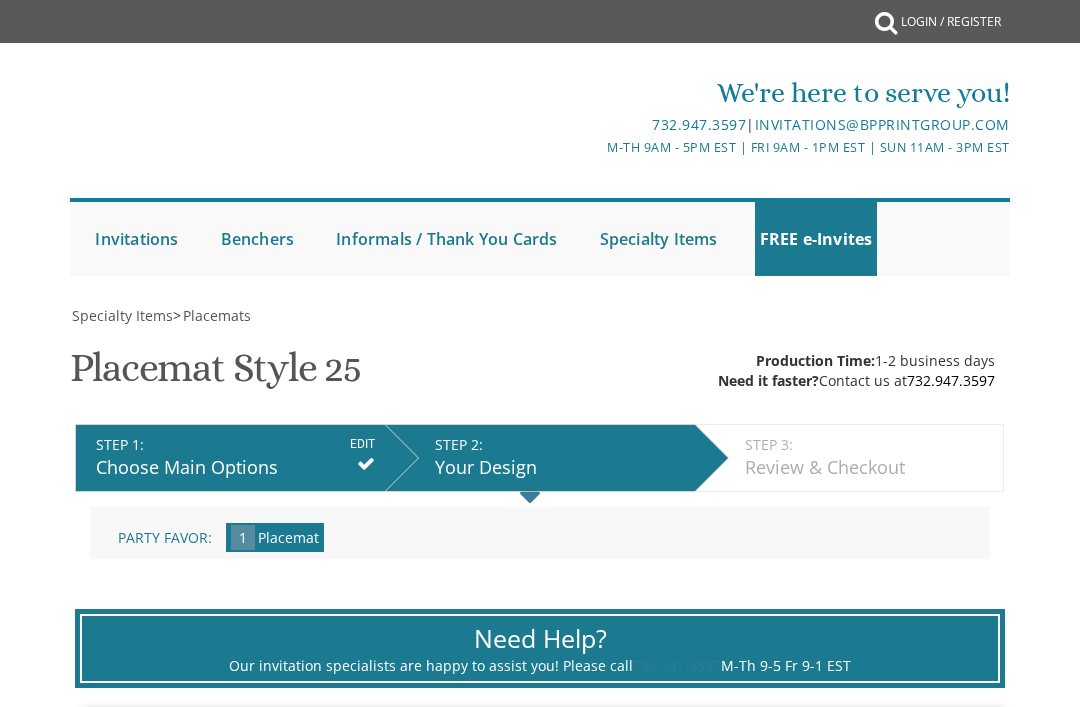 scroll, scrollTop: 0, scrollLeft: 0, axis: both 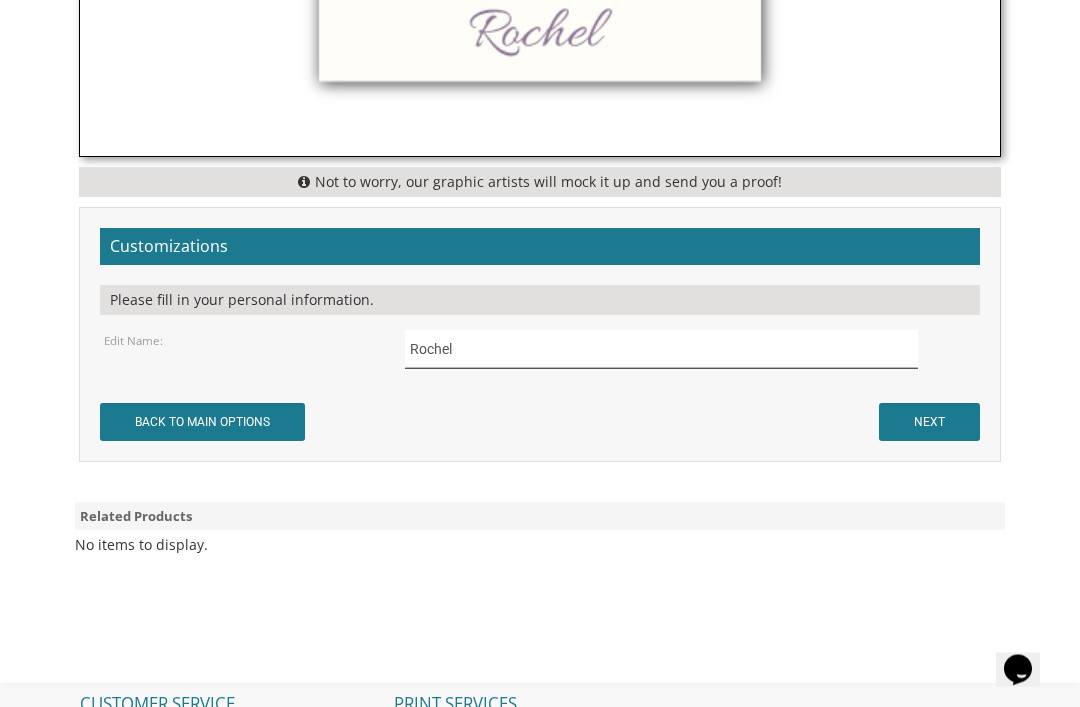 click on "Rochel" at bounding box center (661, 349) 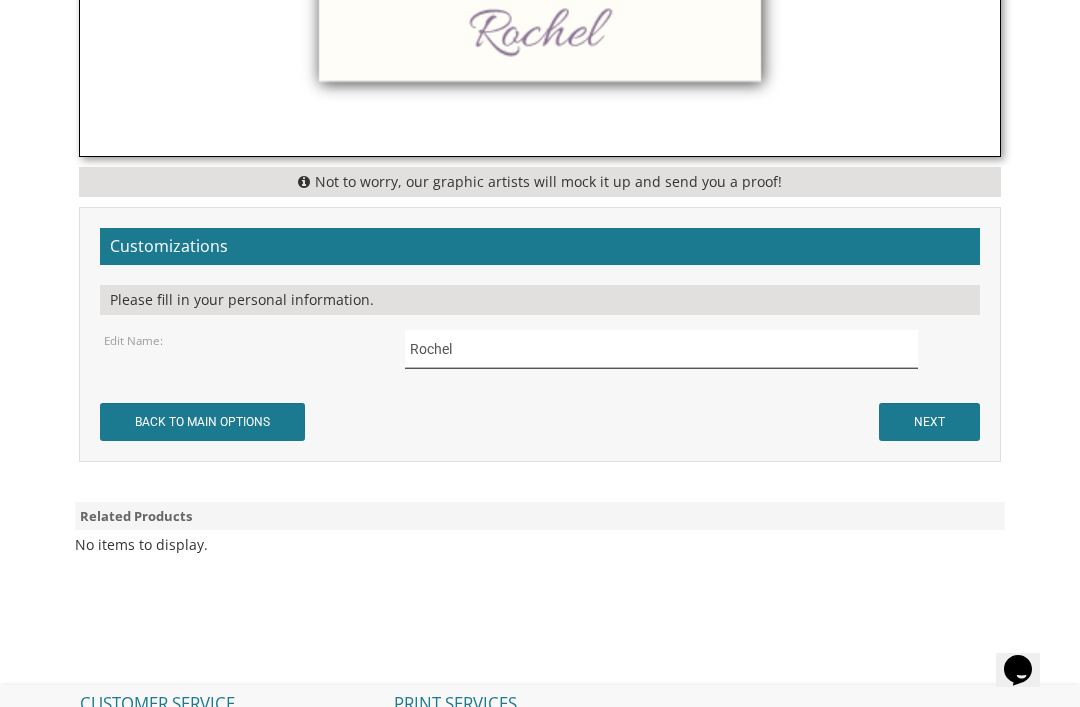scroll, scrollTop: 1744, scrollLeft: 0, axis: vertical 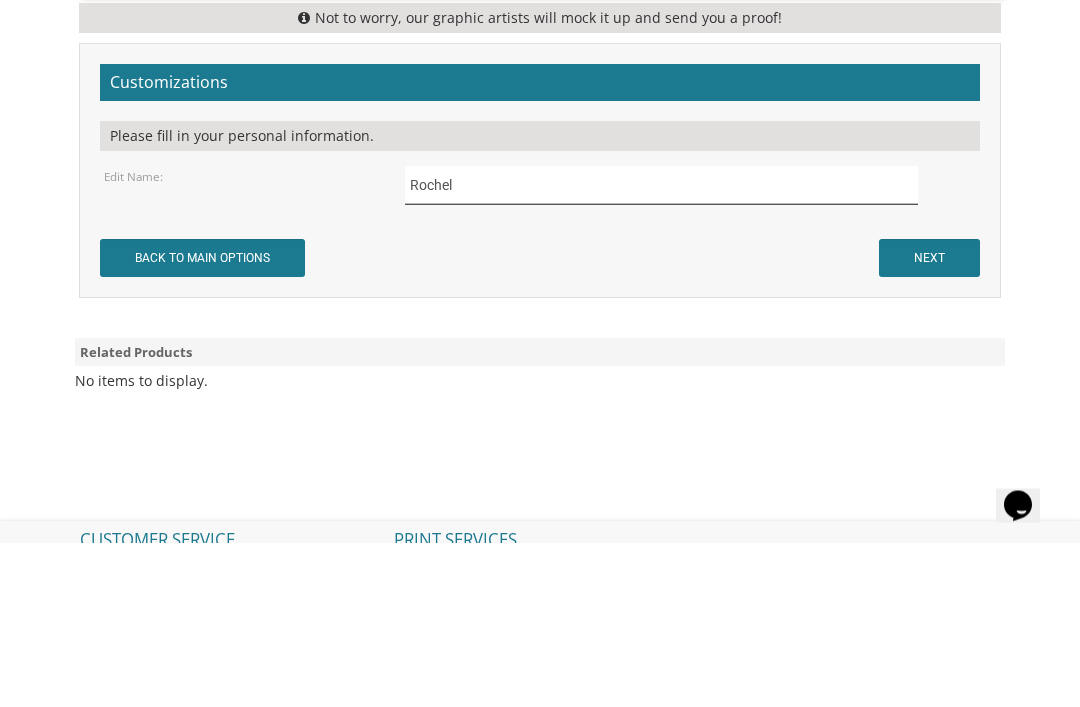 click on "Rochel" at bounding box center (661, 349) 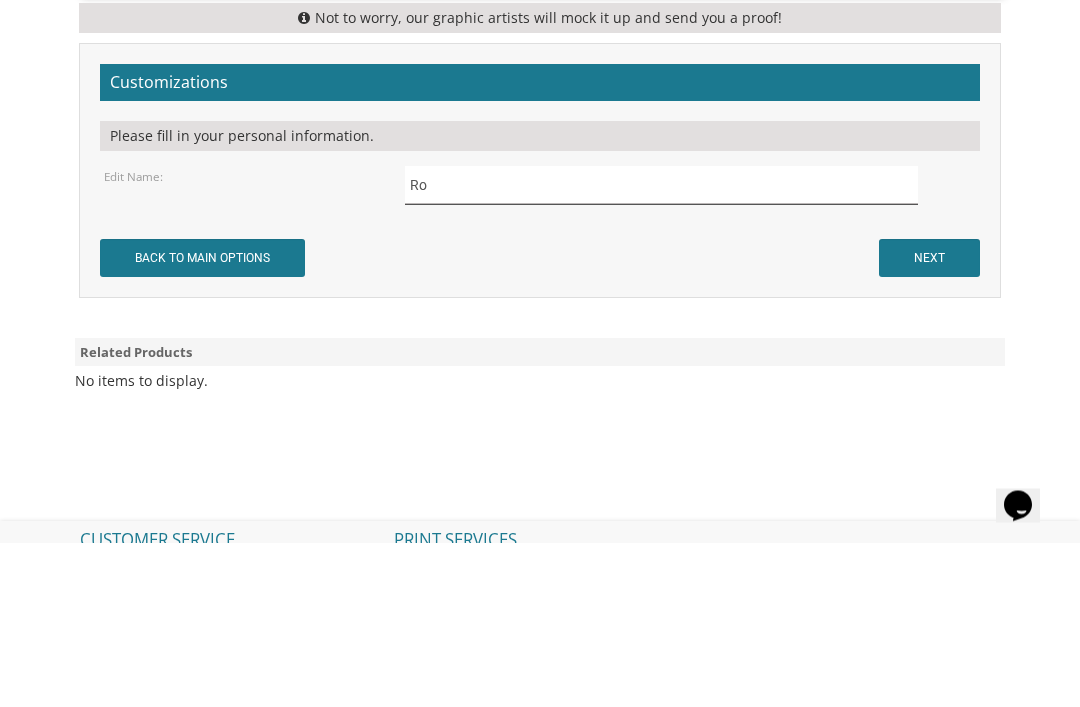 type on "R" 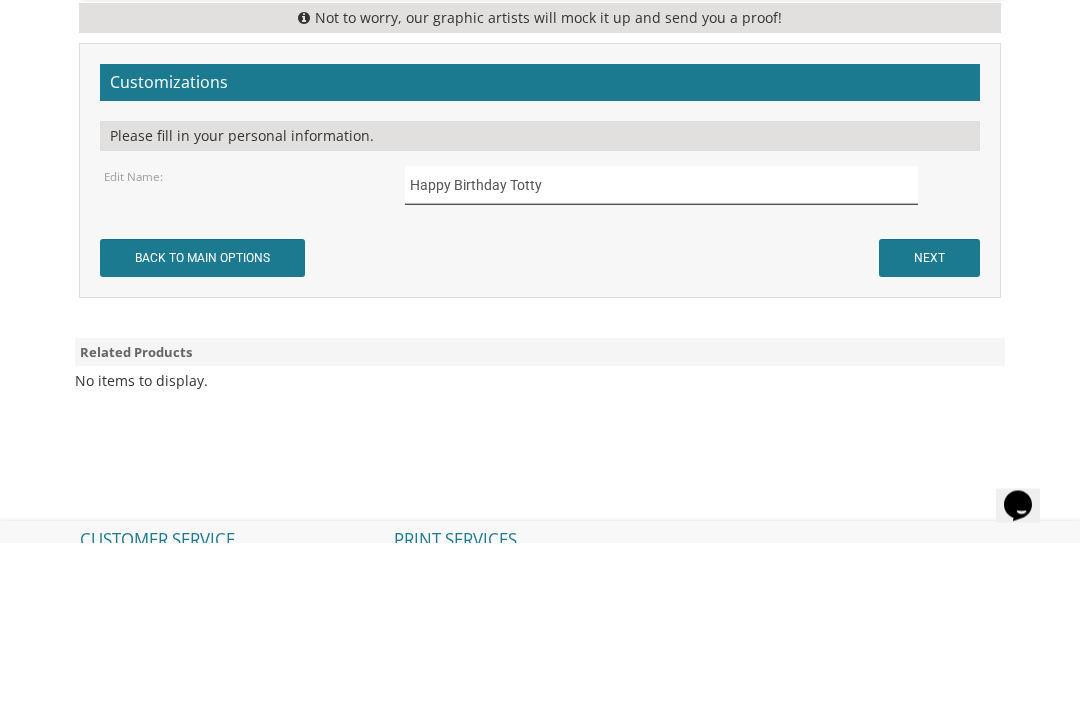 type on "Happy Birthday Totty" 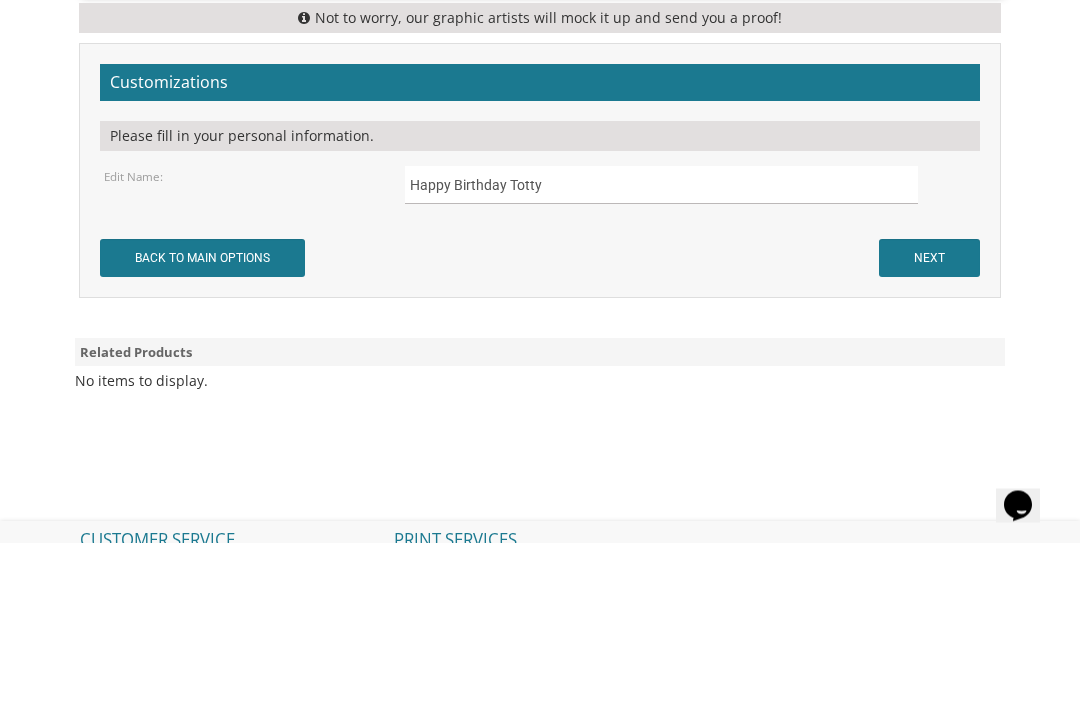 click on "NEXT" at bounding box center [929, 423] 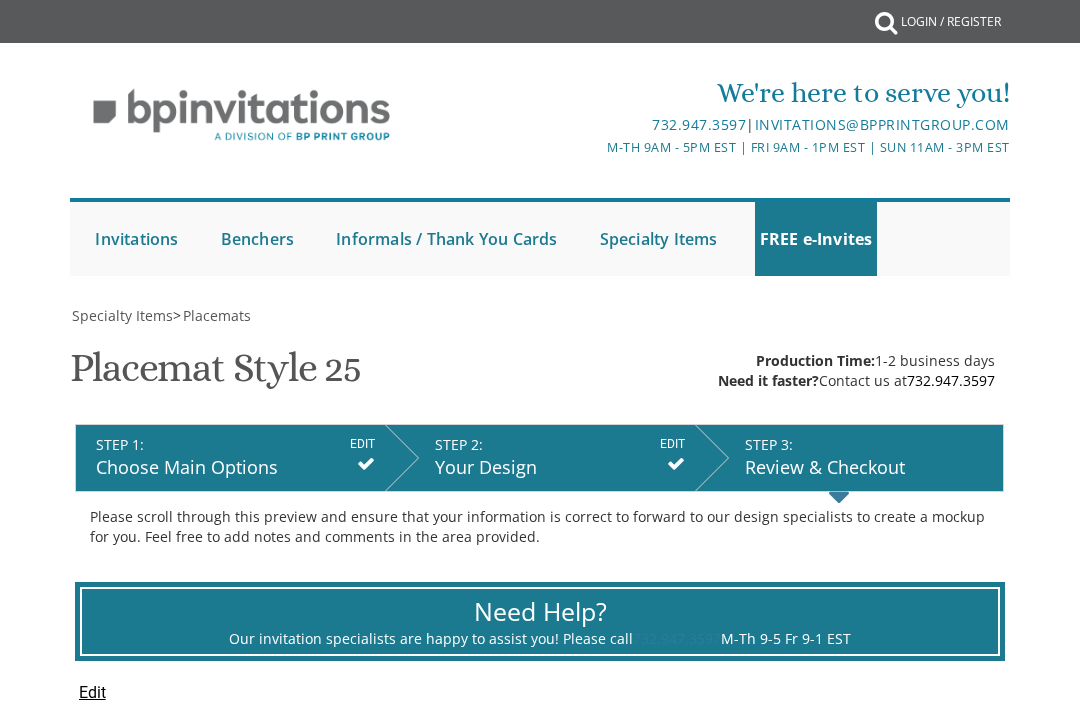 scroll, scrollTop: 0, scrollLeft: 0, axis: both 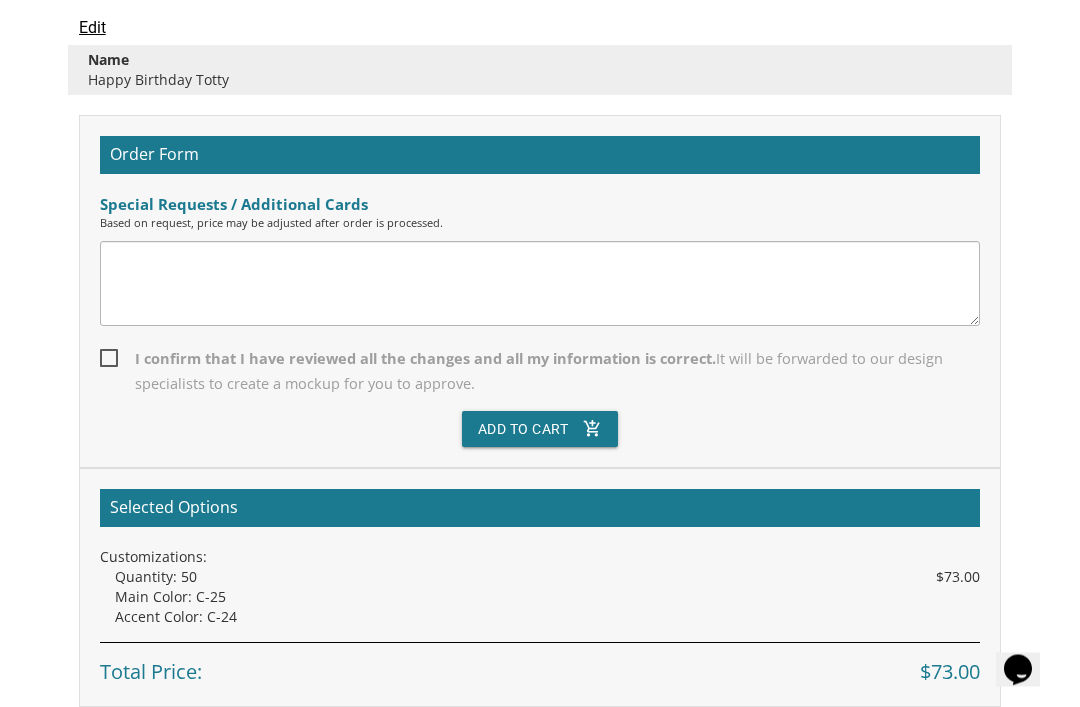 click on "I confirm that I have reviewed all the changes and all my information is correct.   It will be forwarded to our design specialists to create a mockup for you to approve." at bounding box center [540, 372] 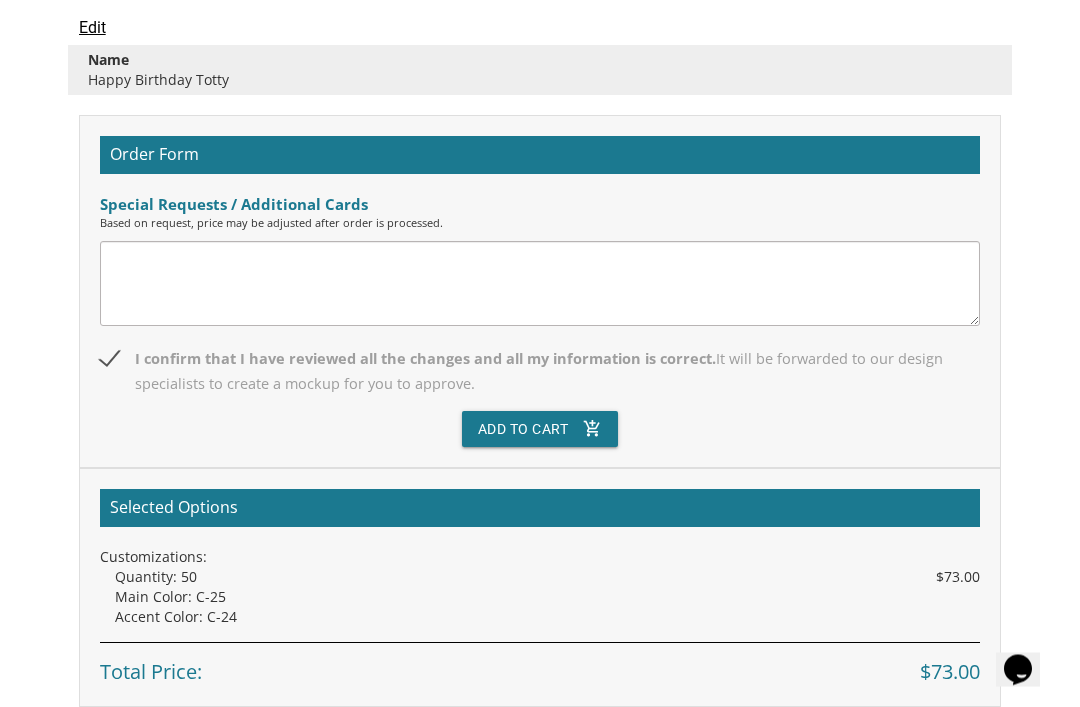 scroll, scrollTop: 665, scrollLeft: 0, axis: vertical 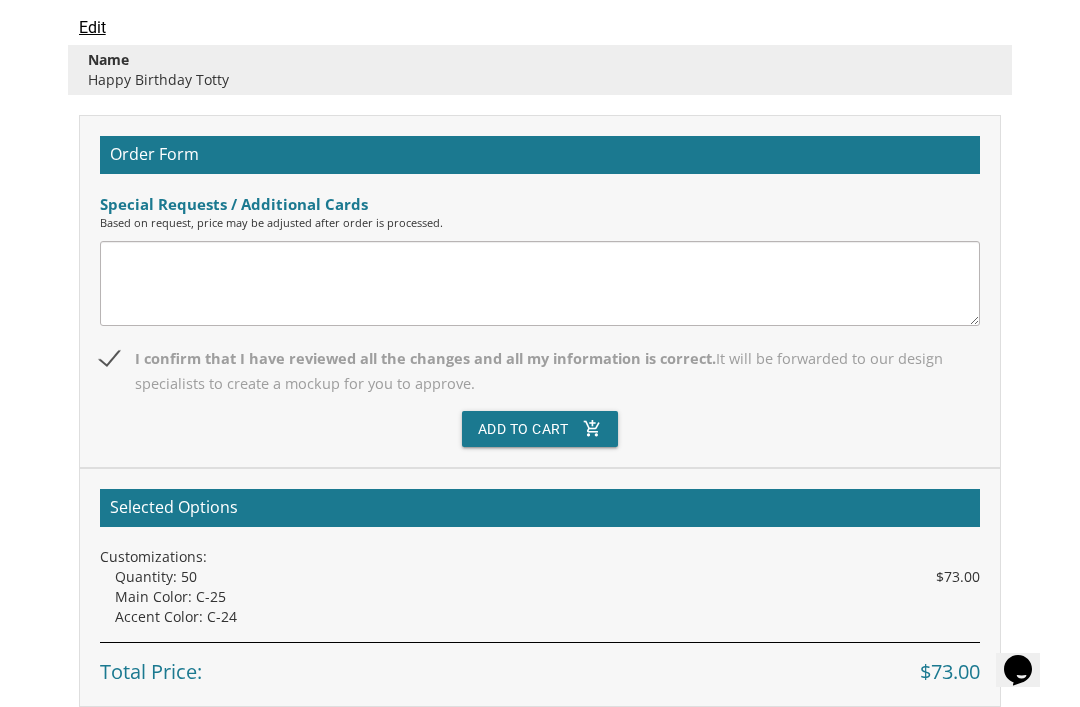click on "Add To Cart
add_shopping_cart" at bounding box center (540, 429) 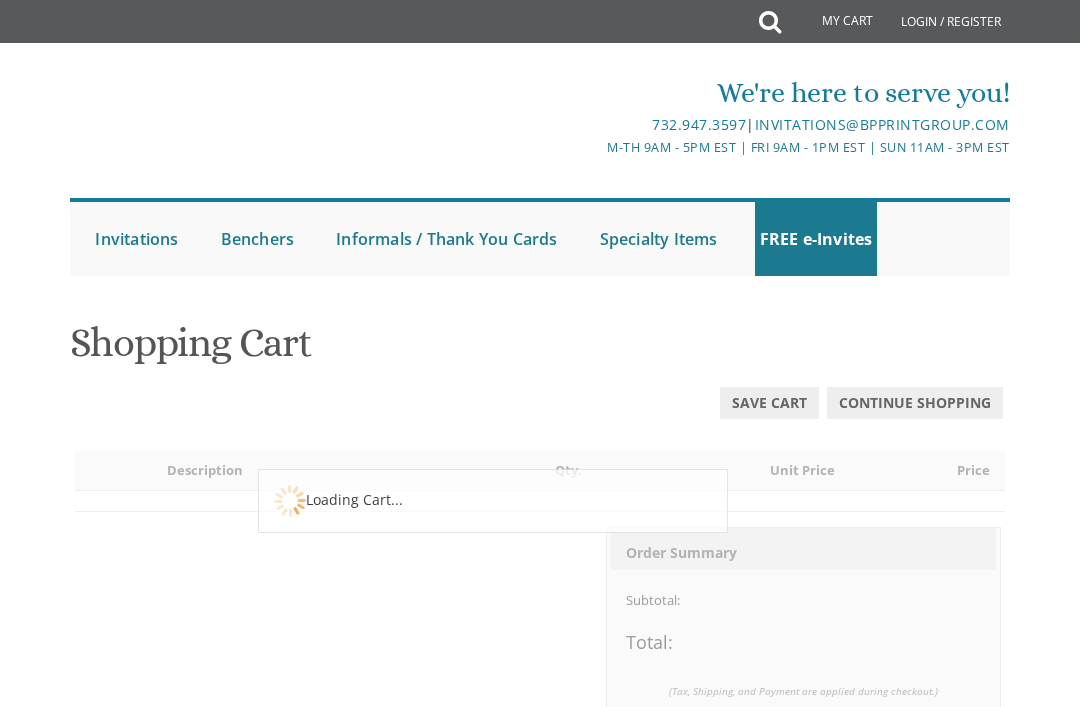 scroll, scrollTop: 0, scrollLeft: 0, axis: both 